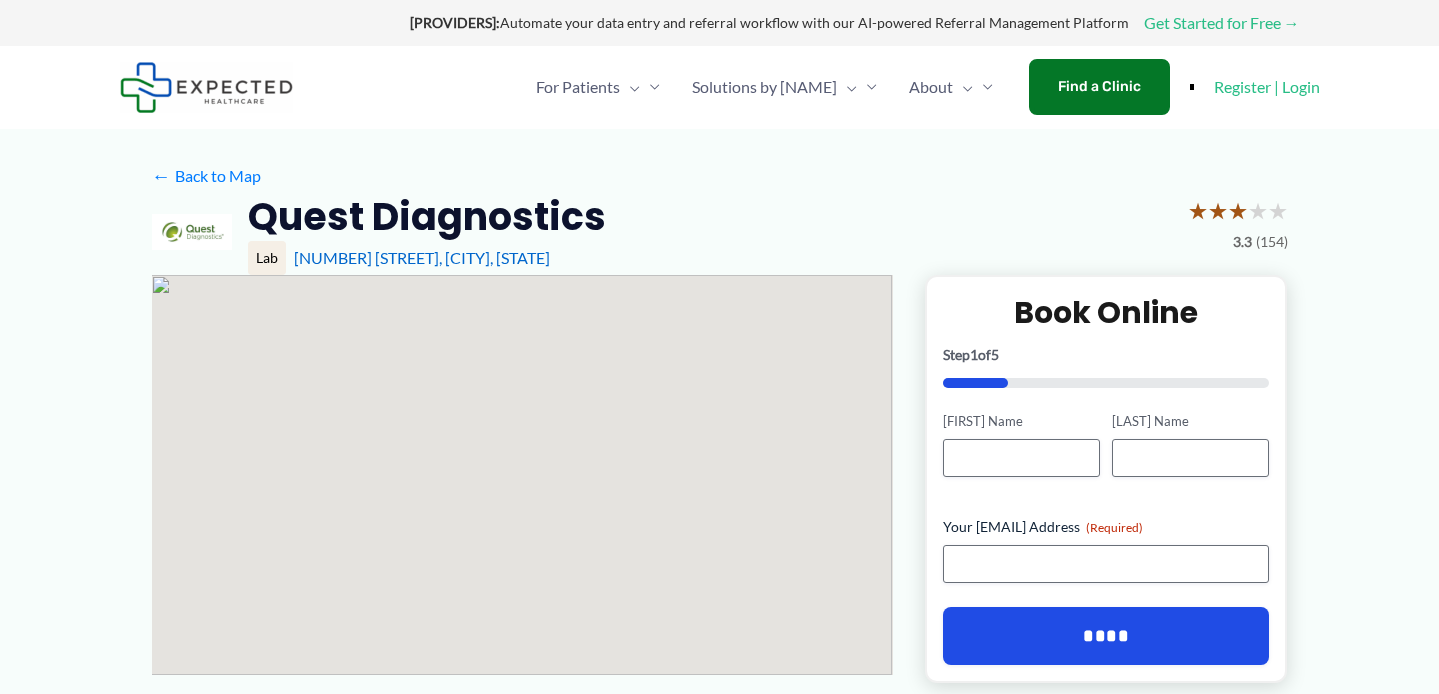 scroll, scrollTop: 0, scrollLeft: 0, axis: both 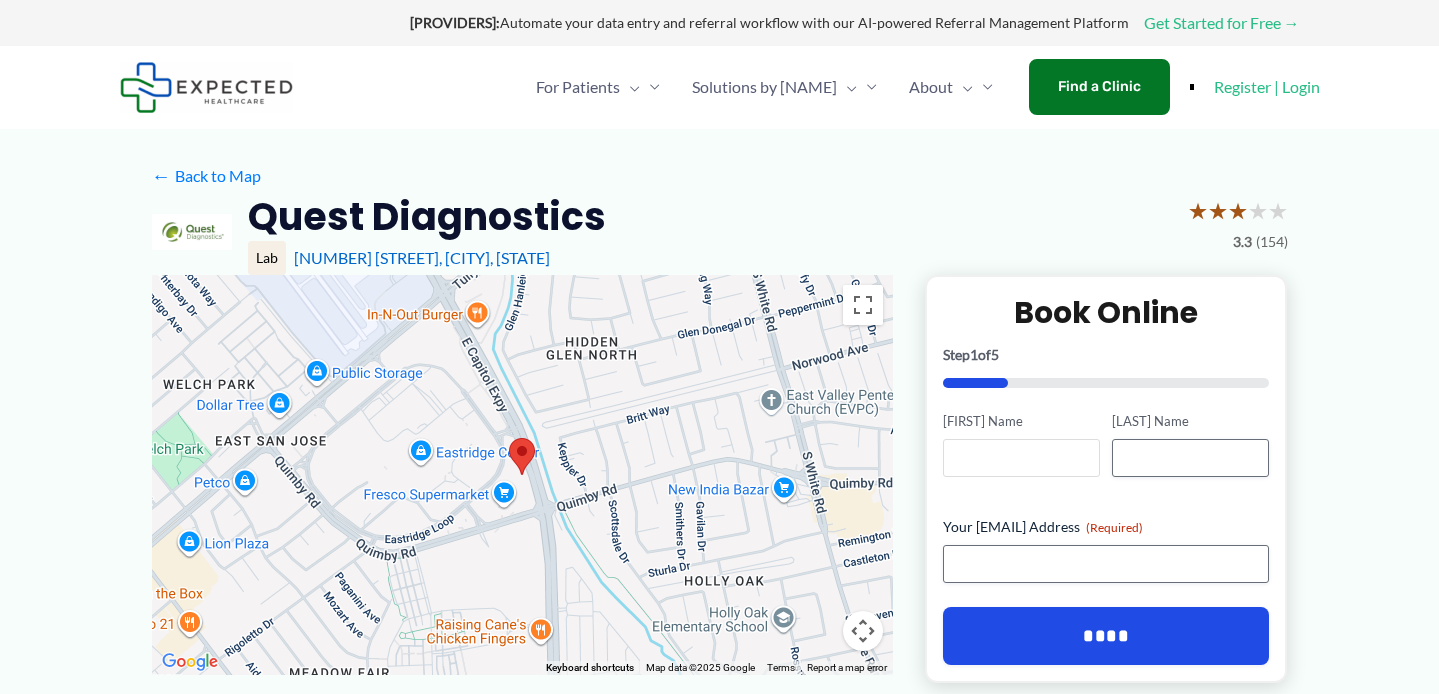 click on "[FIRST] Name" at bounding box center [1021, 458] 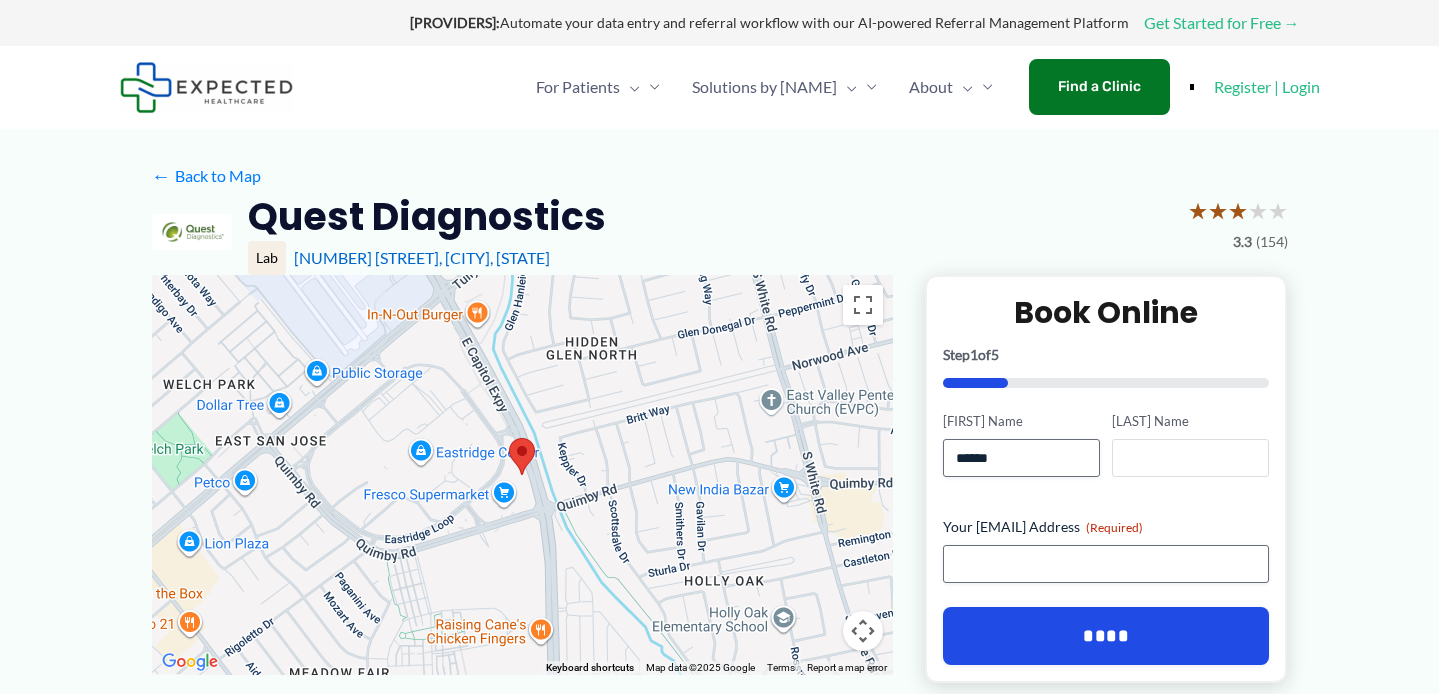 type on "*****" 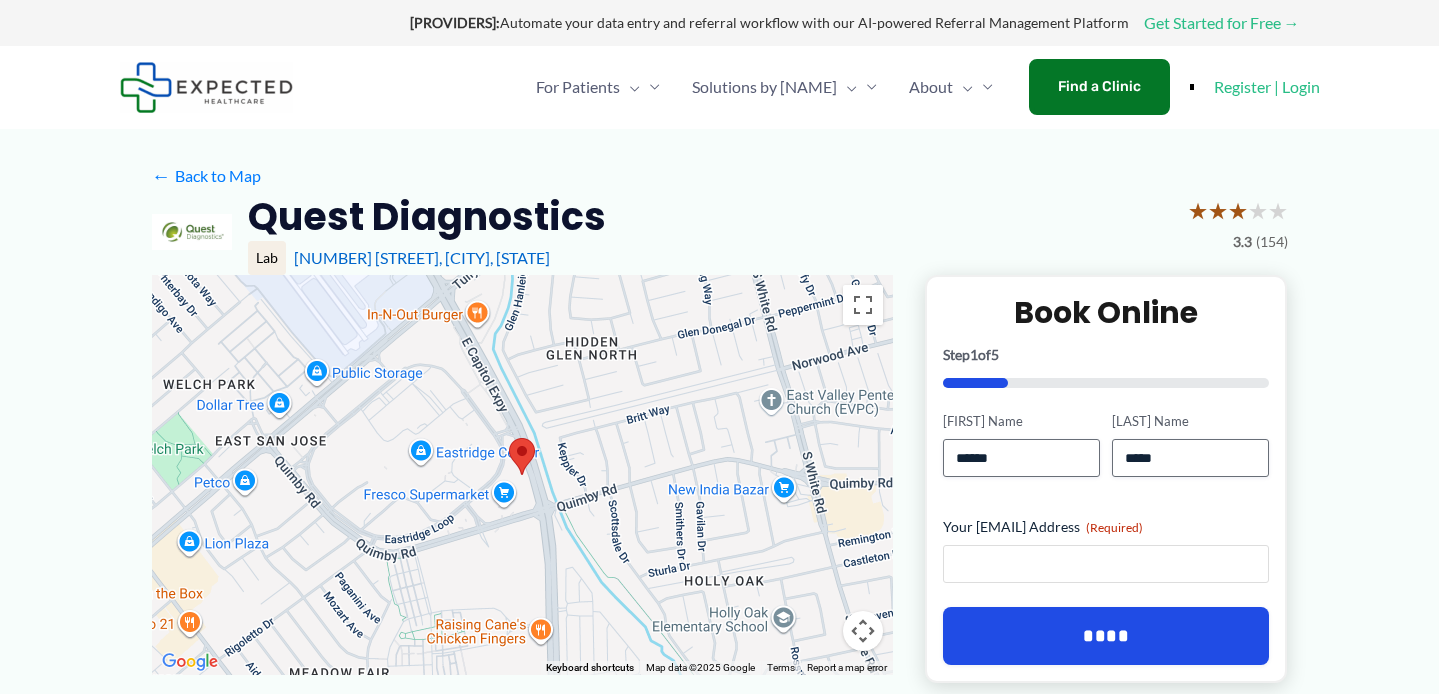 type on "**********" 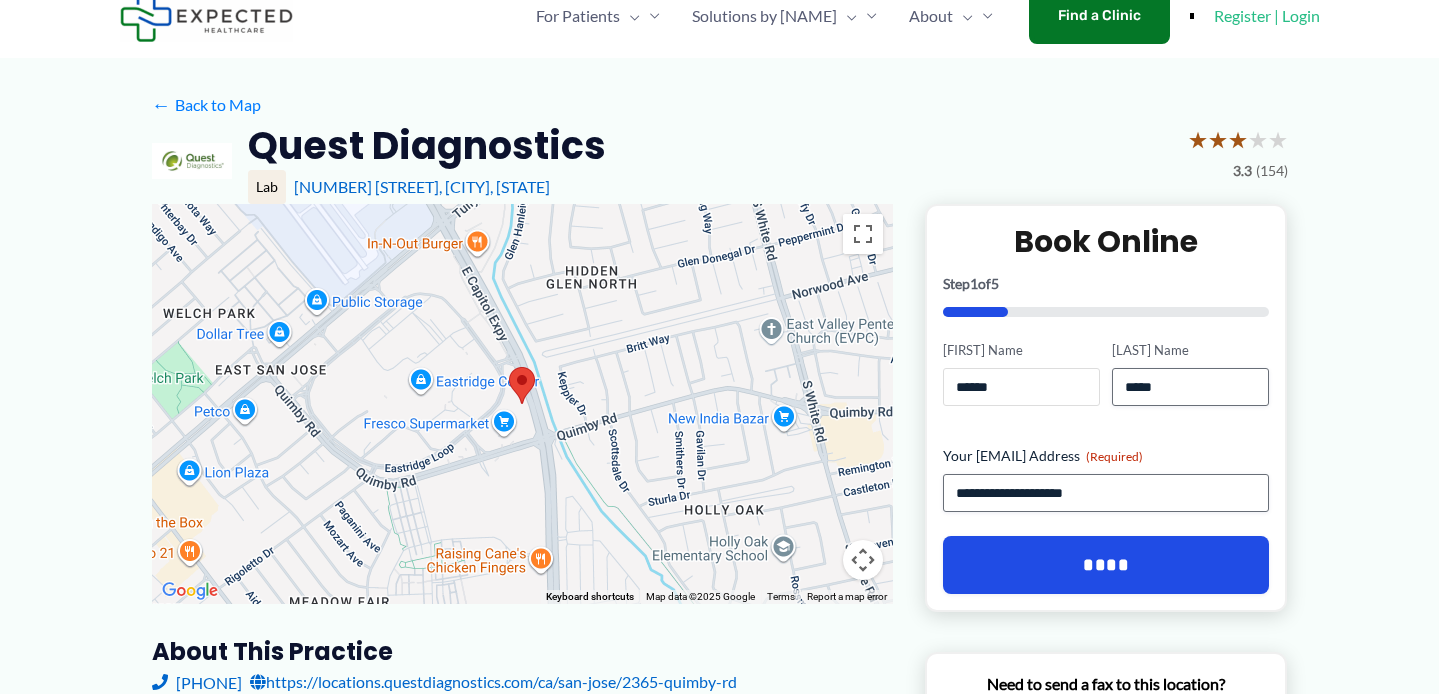 scroll, scrollTop: 78, scrollLeft: 0, axis: vertical 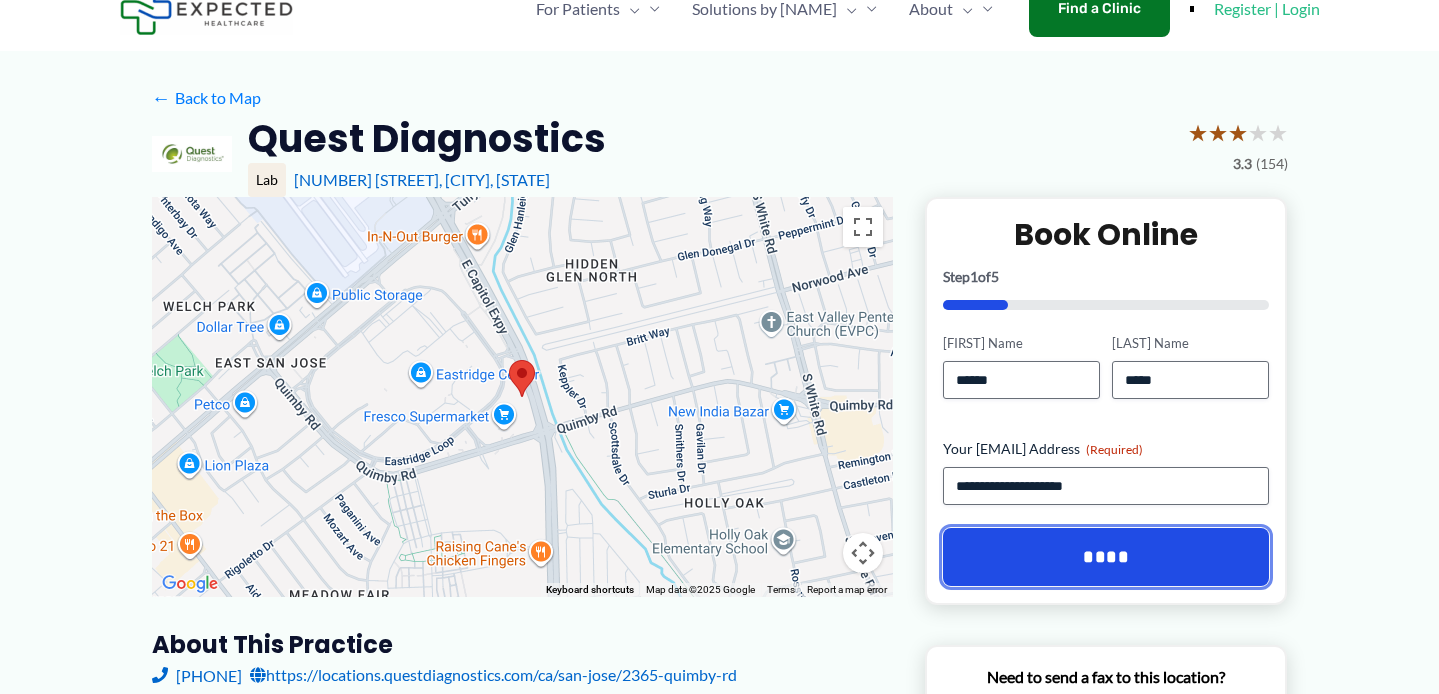click on "****" at bounding box center (1106, 557) 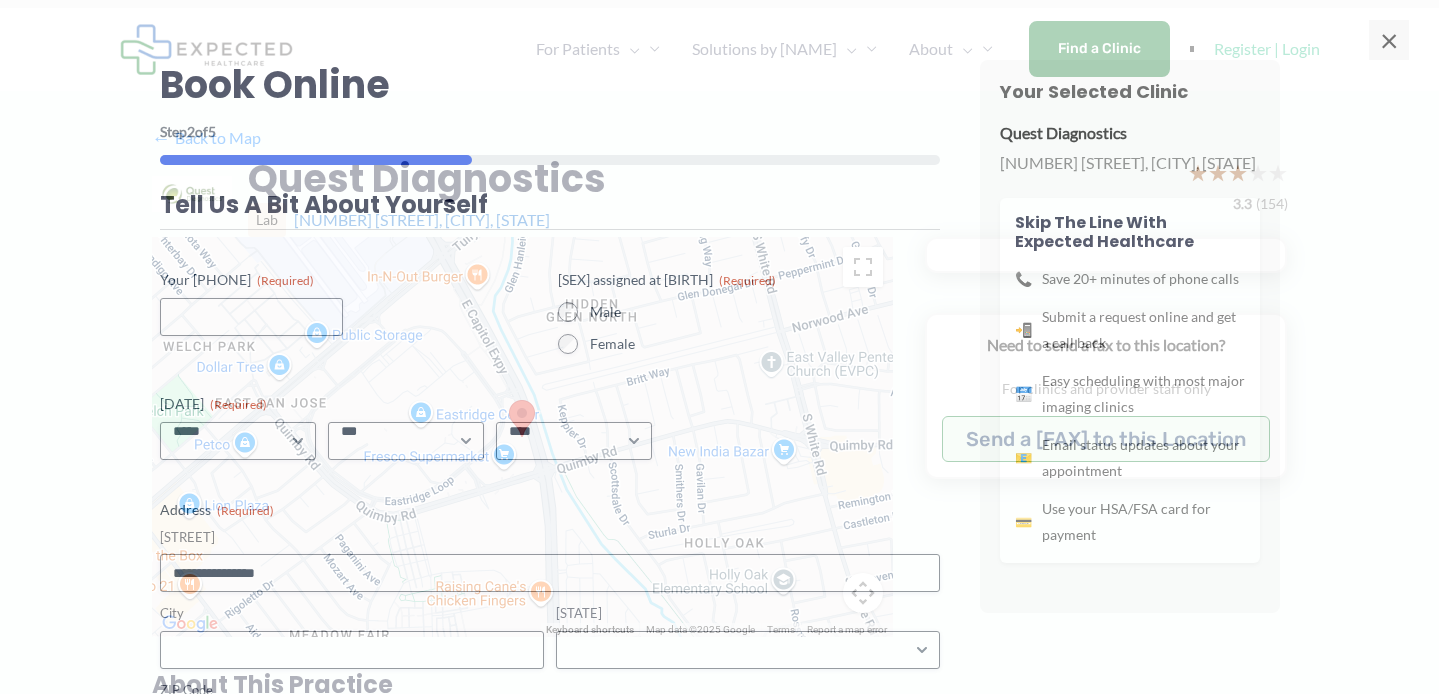 scroll, scrollTop: 0, scrollLeft: 0, axis: both 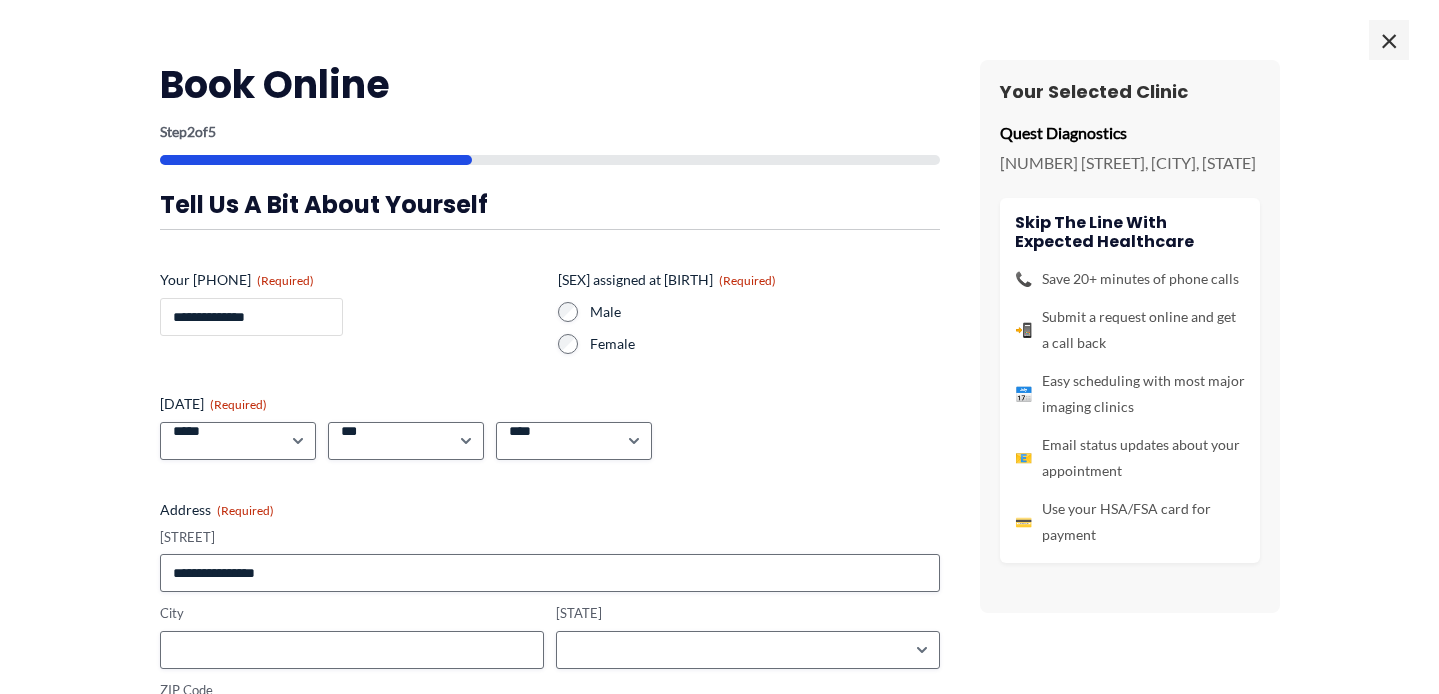 click on "**********" at bounding box center [251, 317] 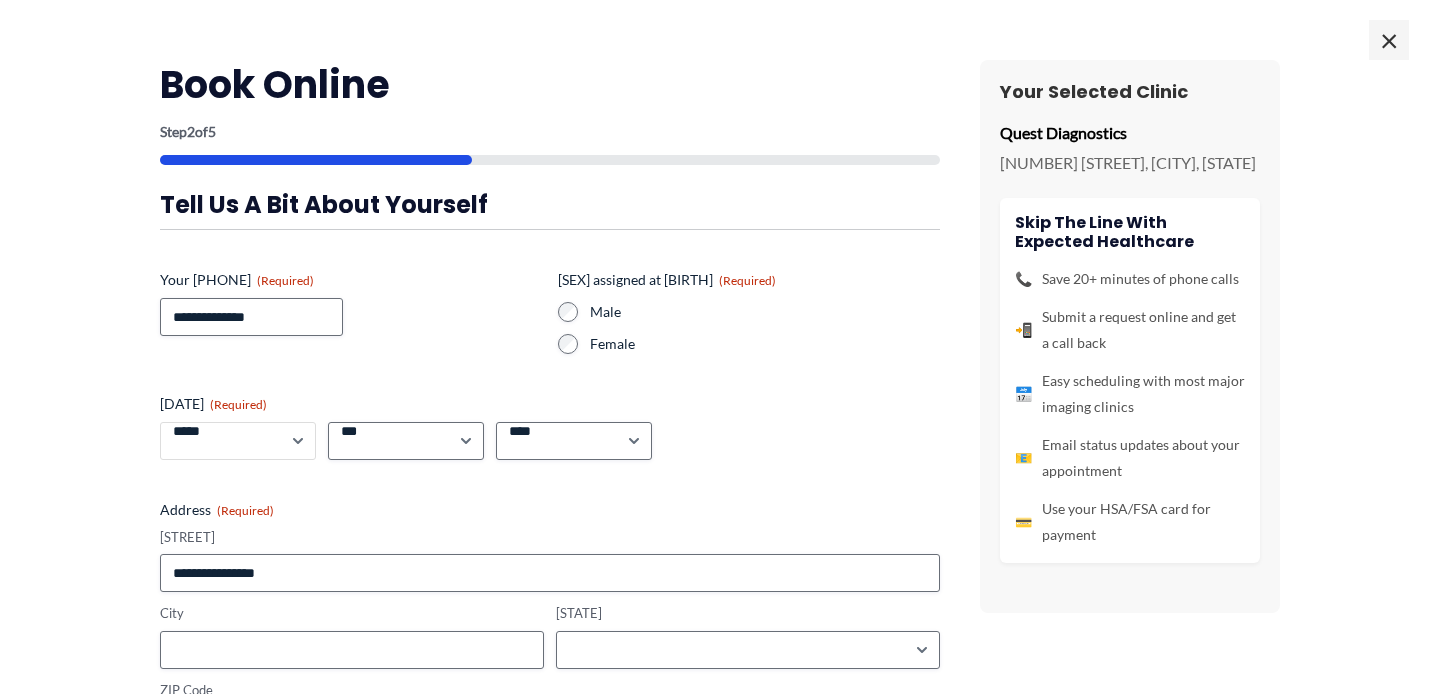 click on "***** * * * * * * * * * ** ** **" at bounding box center (238, 441) 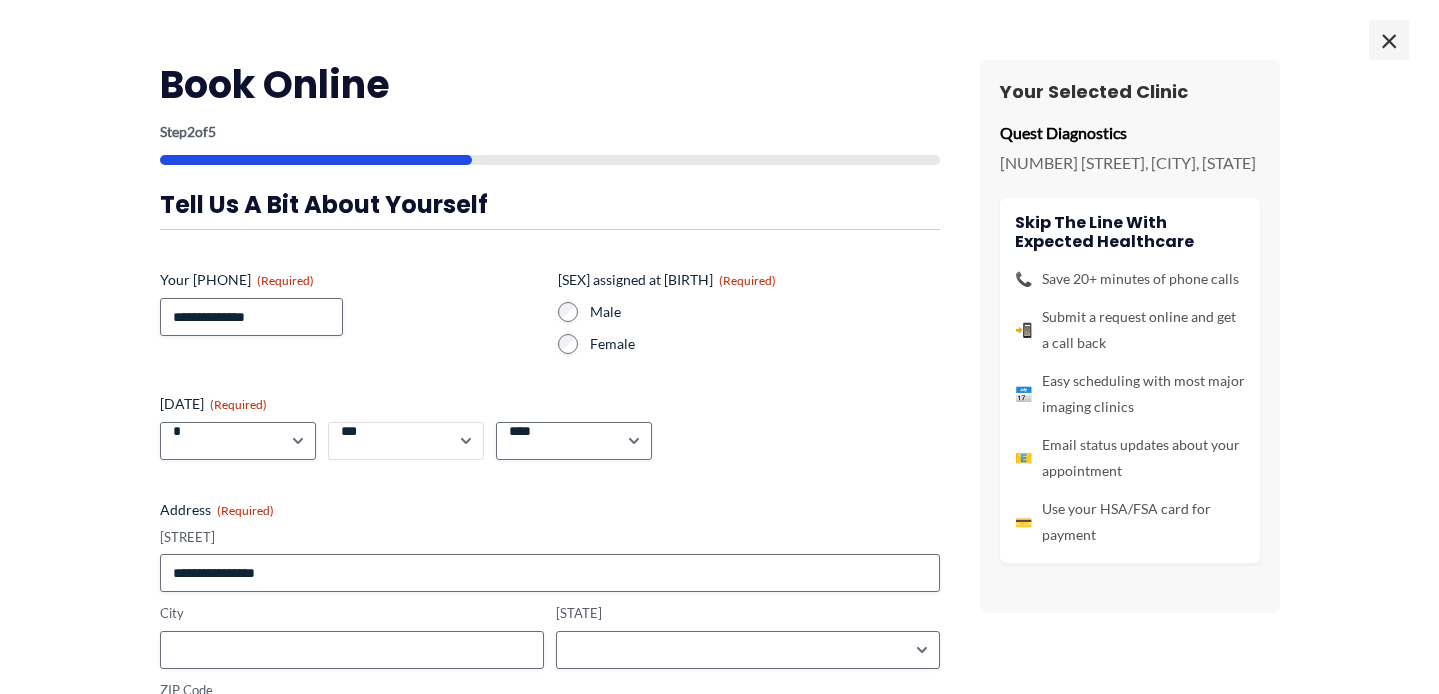 click on "*** * * * * * * * * * ** ** ** ** ** ** ** ** ** ** ** ** ** ** ** ** ** ** ** ** ** **" at bounding box center [406, 441] 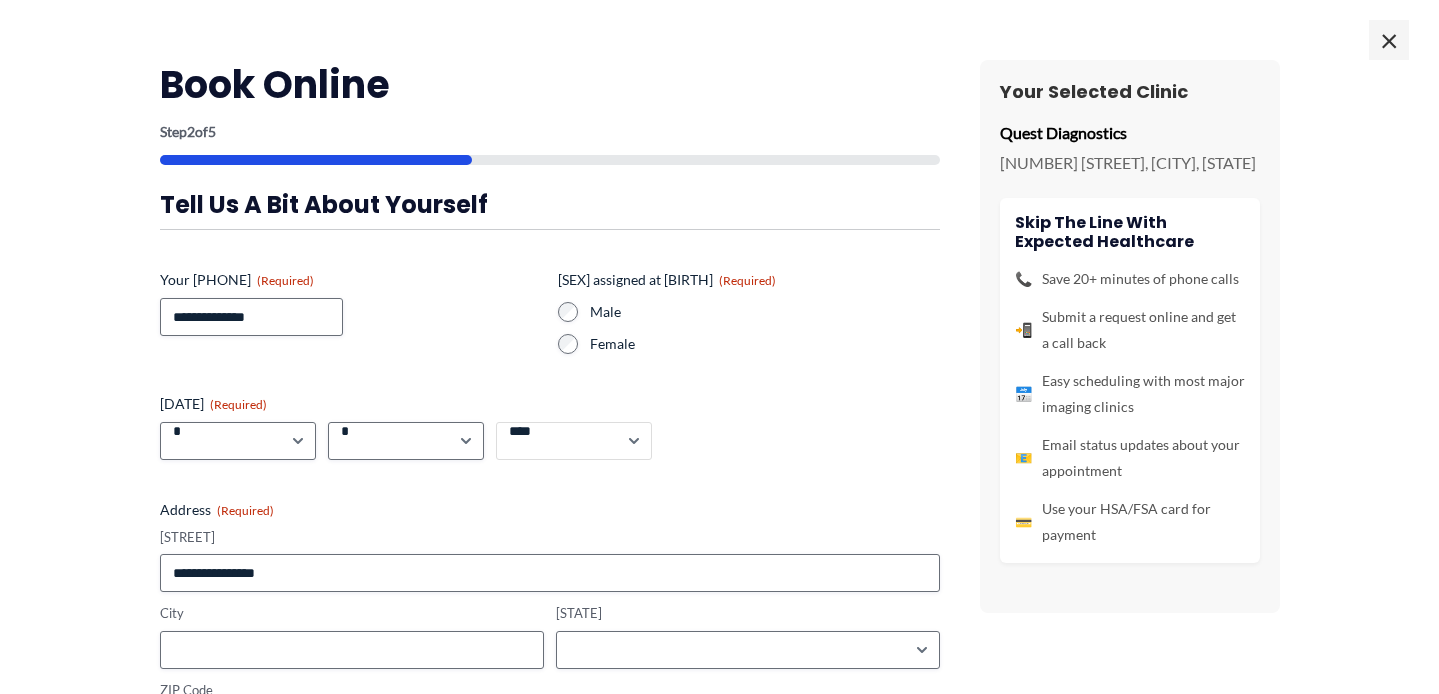 click on "**** **** **** **** **** **** **** **** **** **** **** **** **** **** **** **** **** **** **** **** **** **** **** **** **** **** **** **** **** **** **** **** **** **** **** **** **** **** **** **** **** **** **** **** **** **** **** **** **** **** **** **** **** **** **** **** **** **** **** **** **** **** **** **** **** **** **** **** **** **** **** **** **** **** **** **** **** **** **** **** **** **** **** **** **** **** **** **** **** **** **** **** **** **** **** **** **** **** **** **** **** **** **** **** **** **** **** ****" at bounding box center (574, 441) 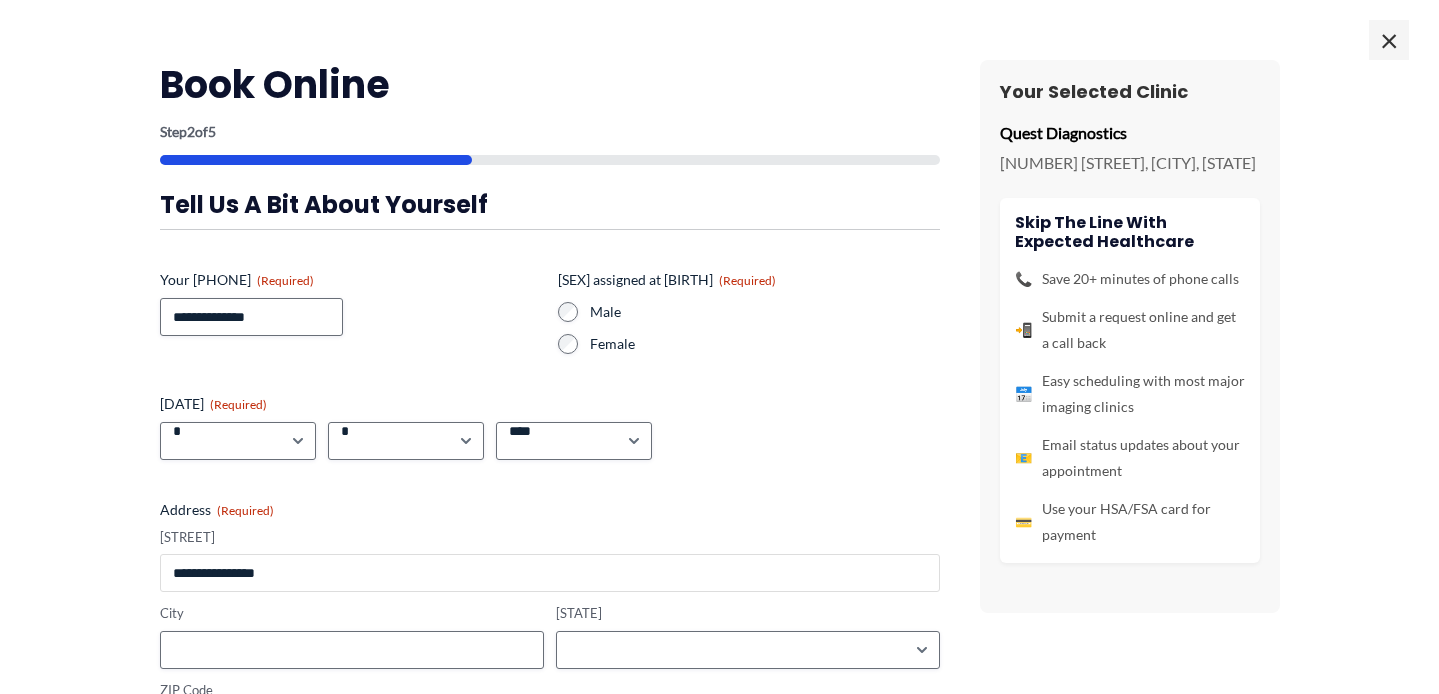 click on "Street Address" at bounding box center (550, 573) 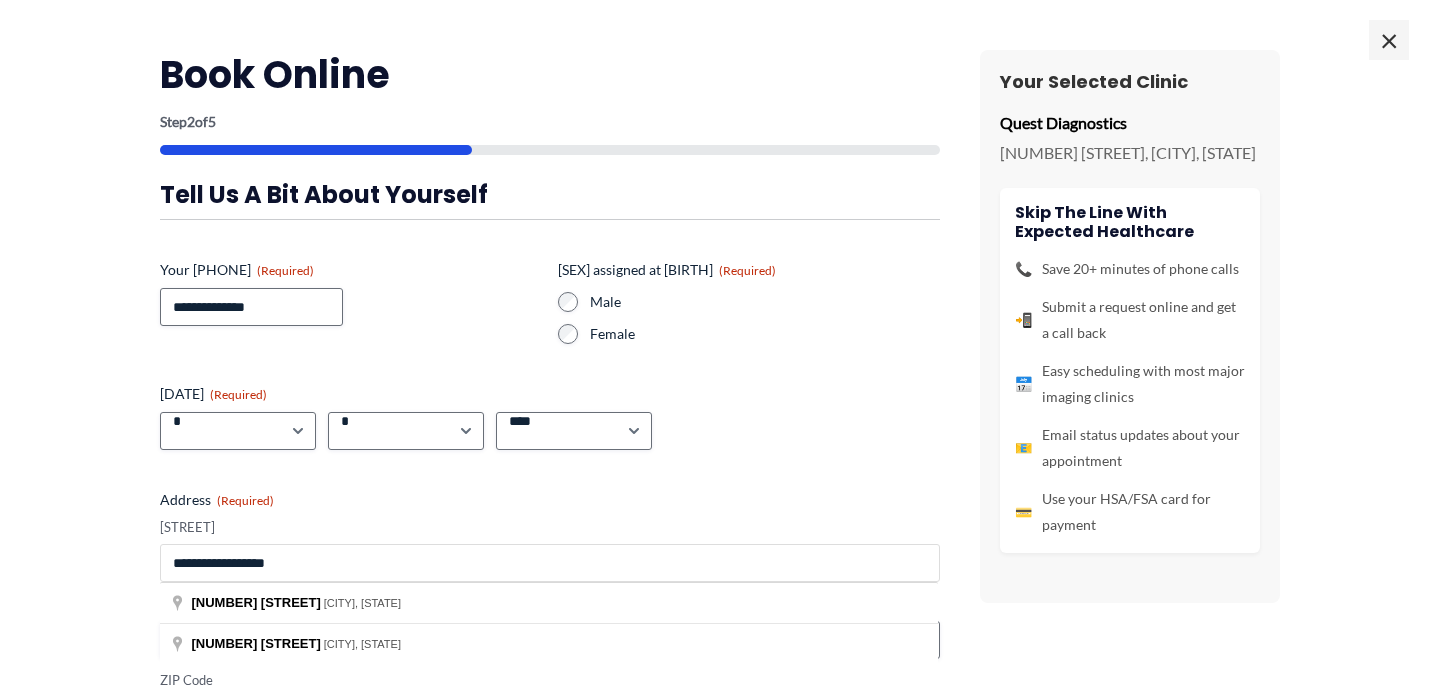 scroll, scrollTop: 21, scrollLeft: 0, axis: vertical 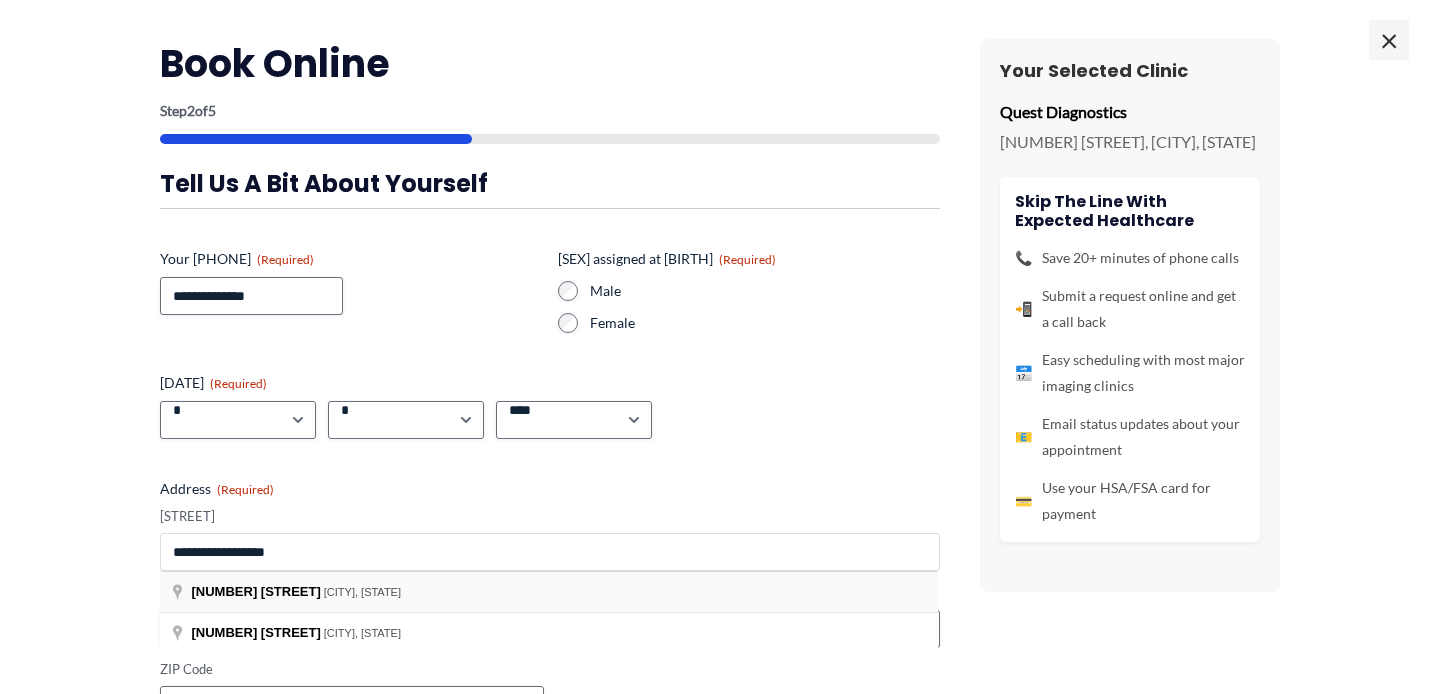 type on "**********" 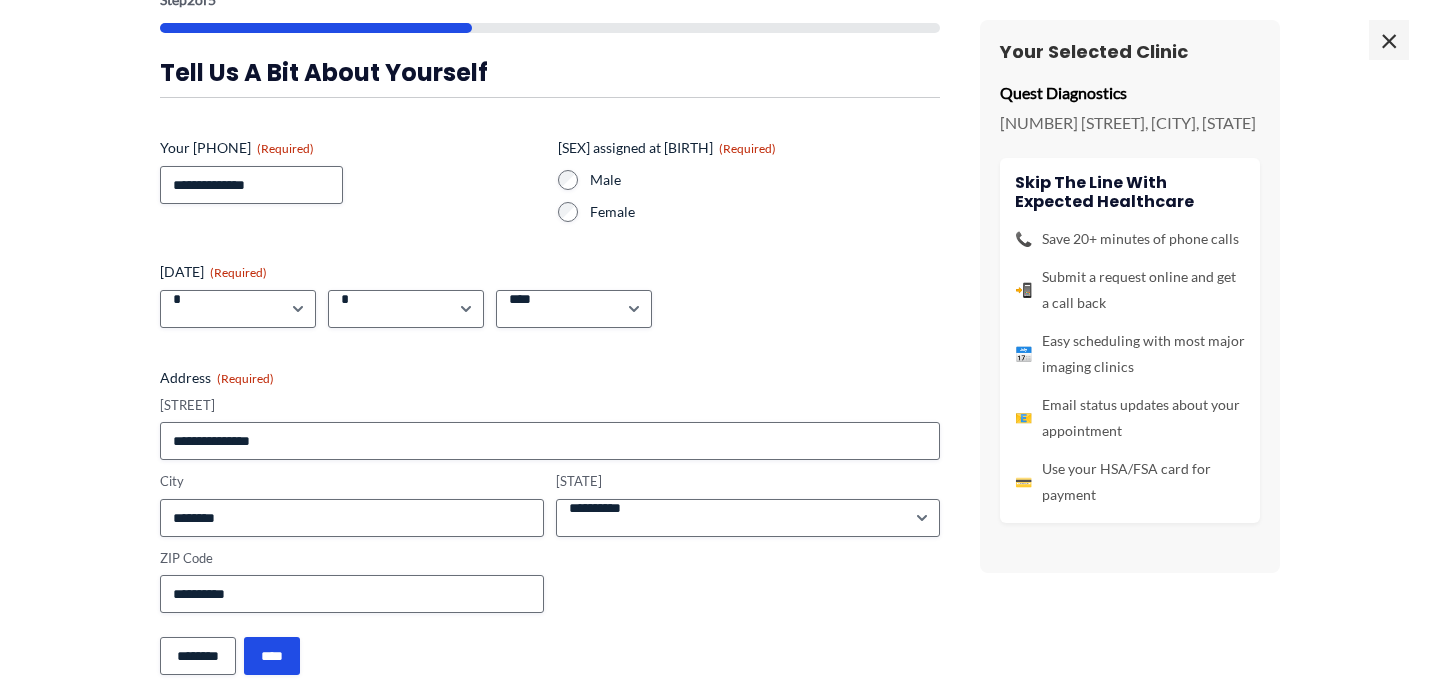 scroll, scrollTop: 153, scrollLeft: 0, axis: vertical 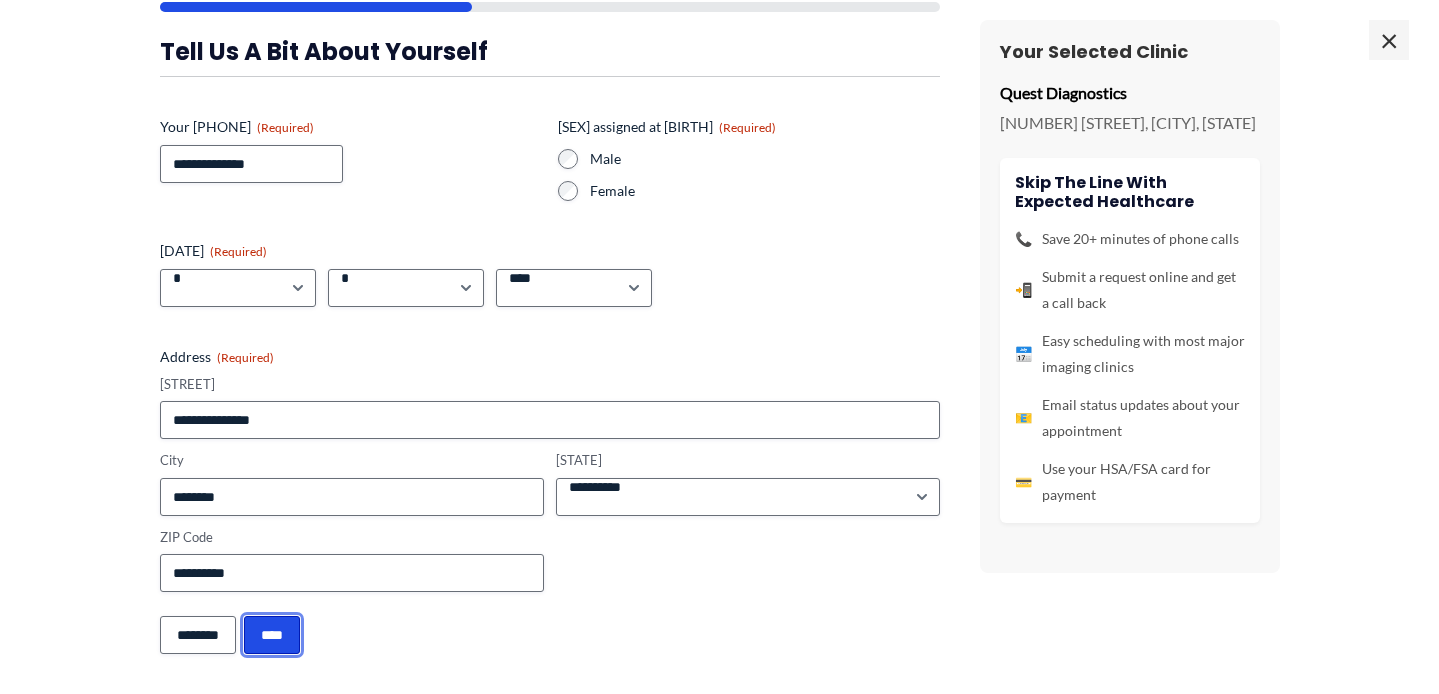click on "****" at bounding box center (272, 635) 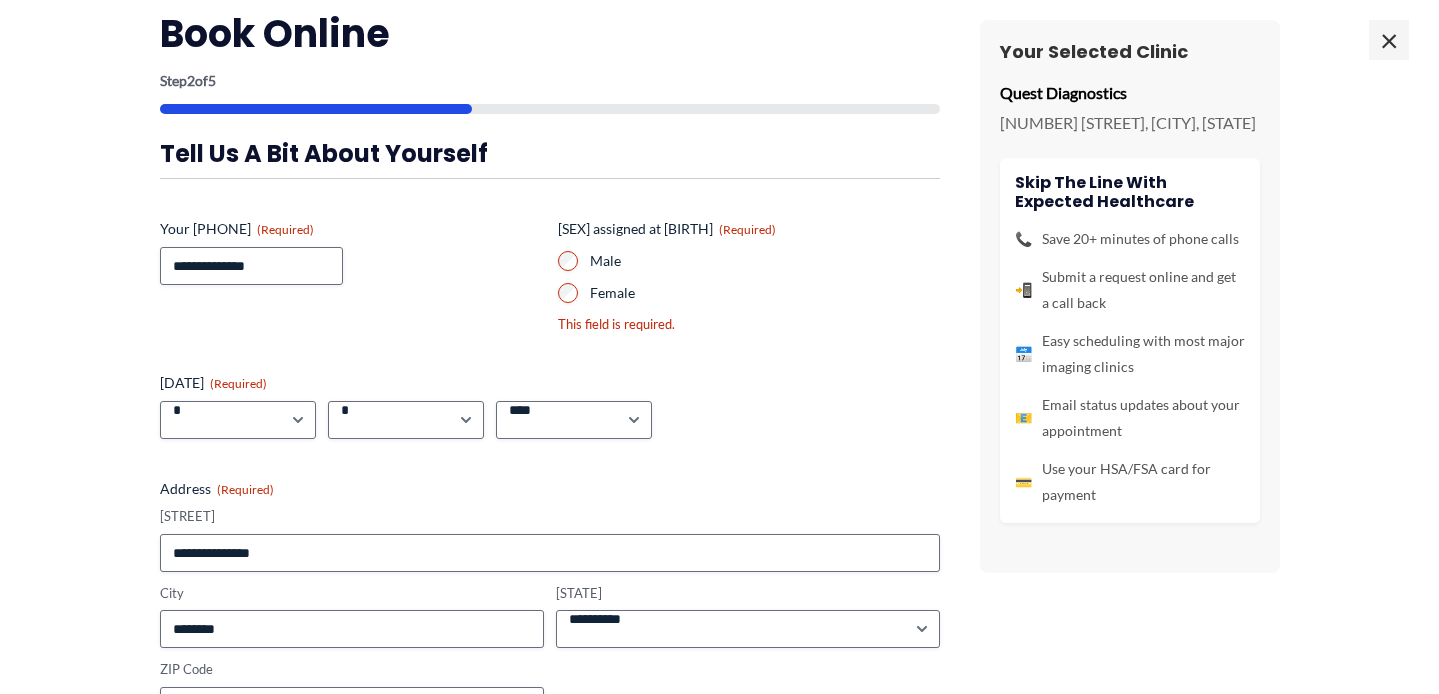 scroll, scrollTop: 0, scrollLeft: 0, axis: both 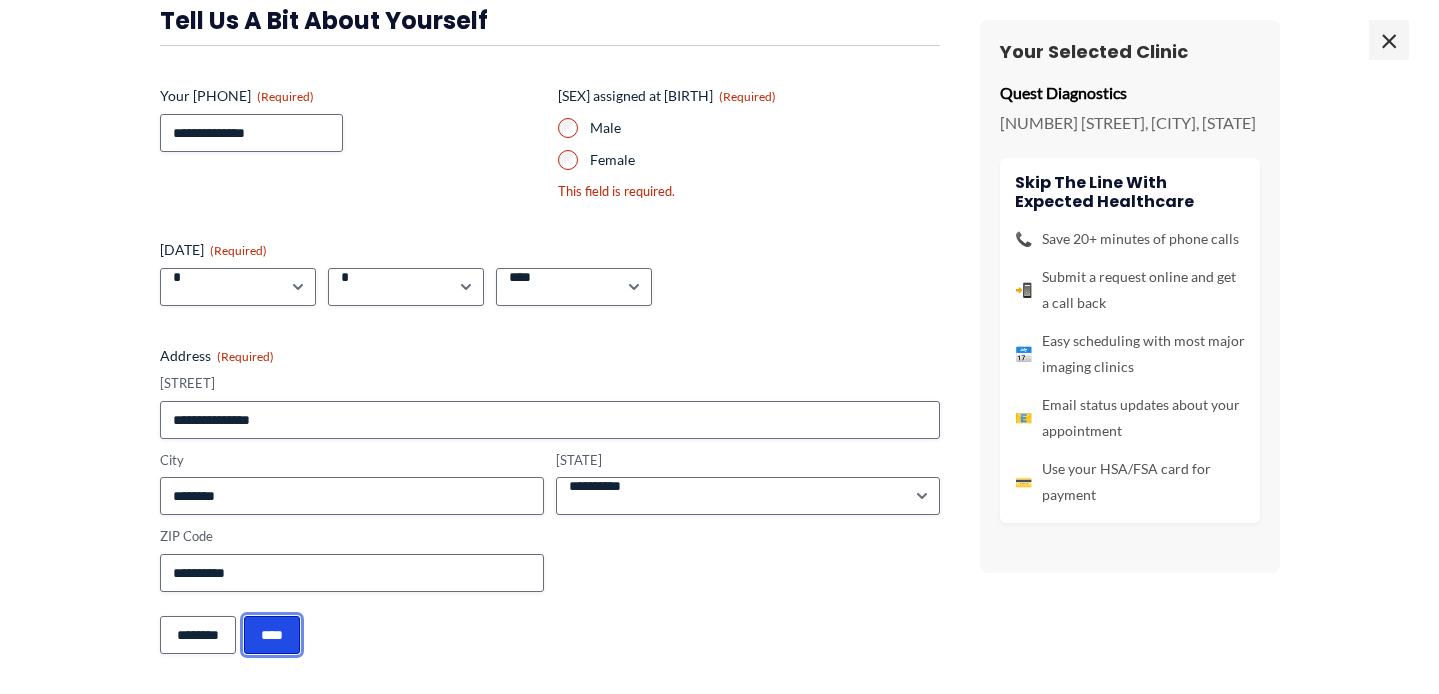click on "****" at bounding box center [272, 635] 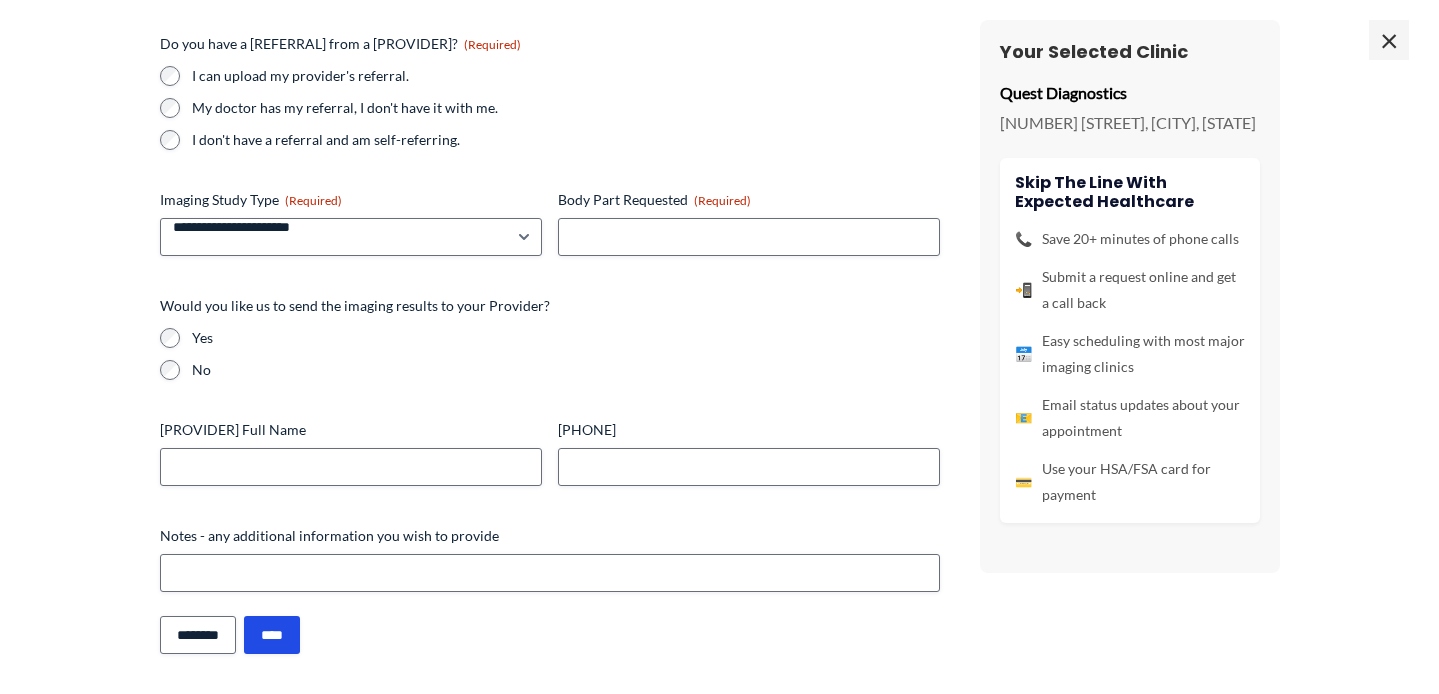 scroll, scrollTop: 236, scrollLeft: 0, axis: vertical 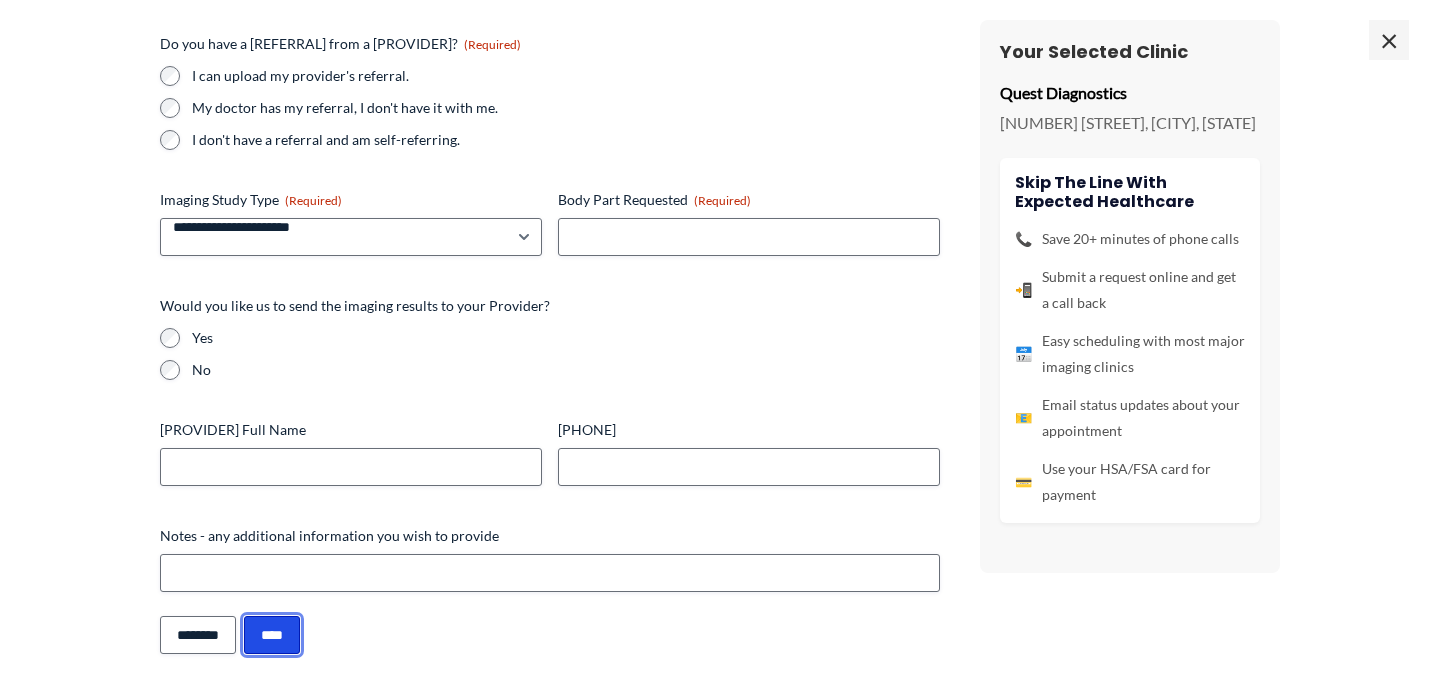 click on "****" at bounding box center [272, 635] 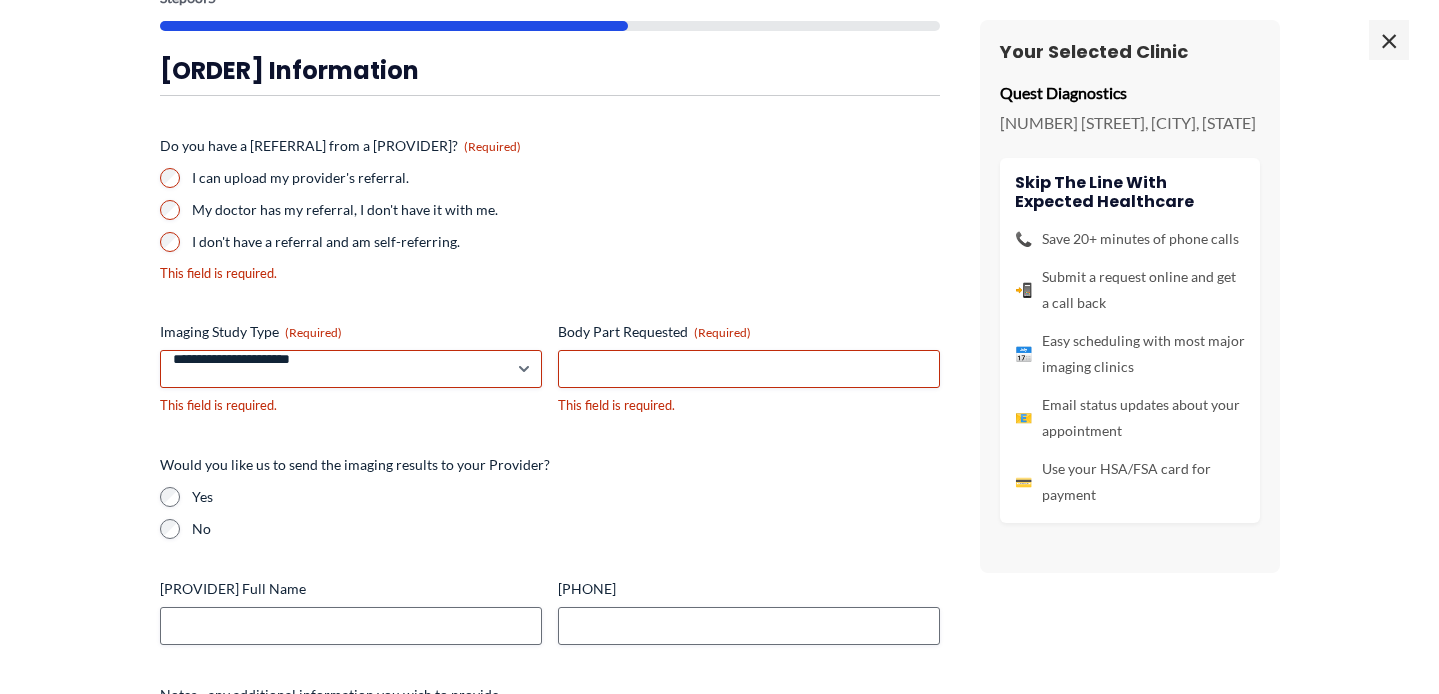 scroll, scrollTop: 398, scrollLeft: 0, axis: vertical 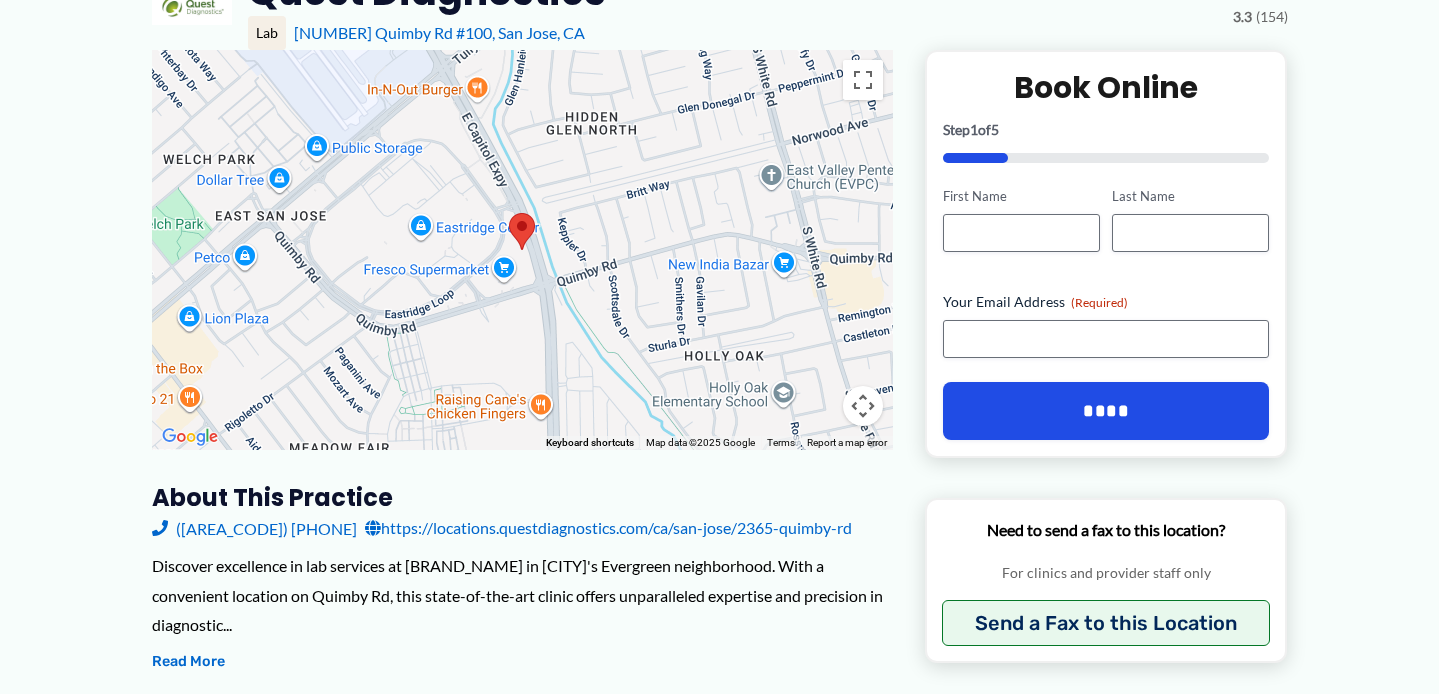 click on "**********" at bounding box center [1106, 272] 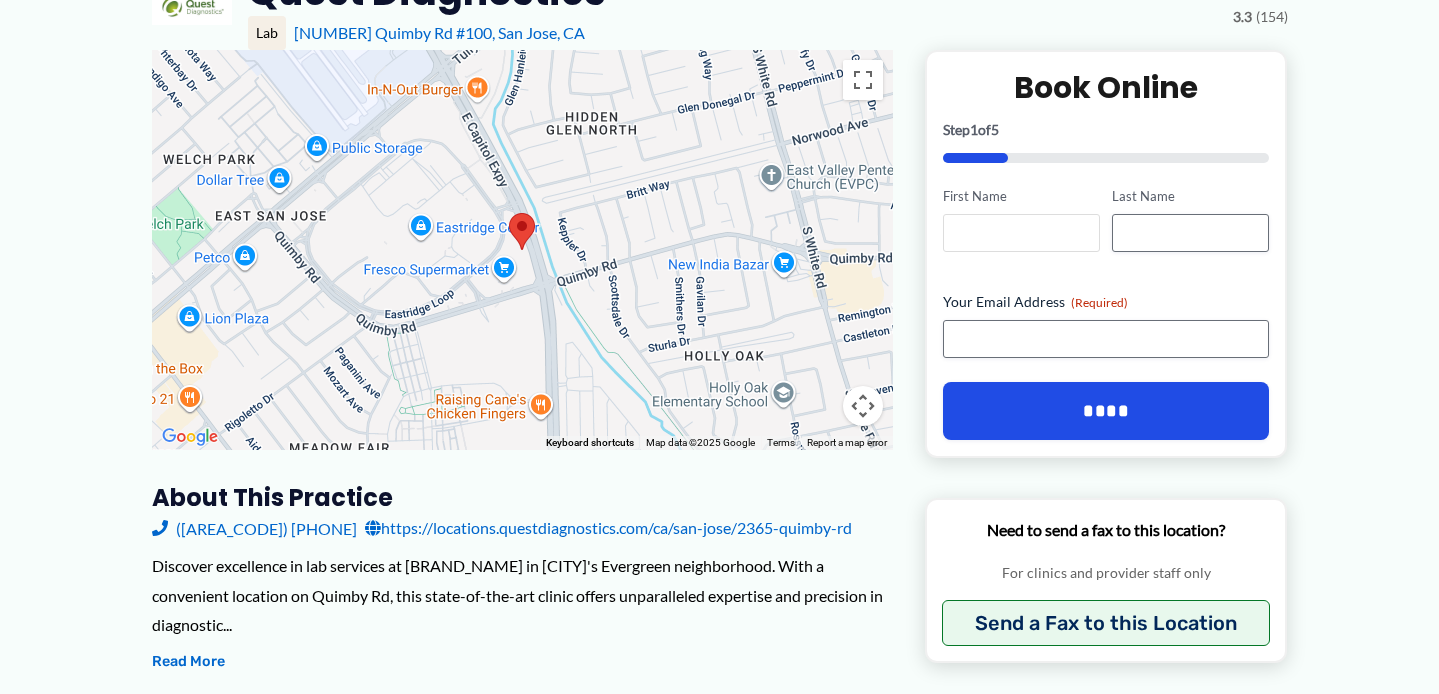 click on "First Name" at bounding box center [1021, 233] 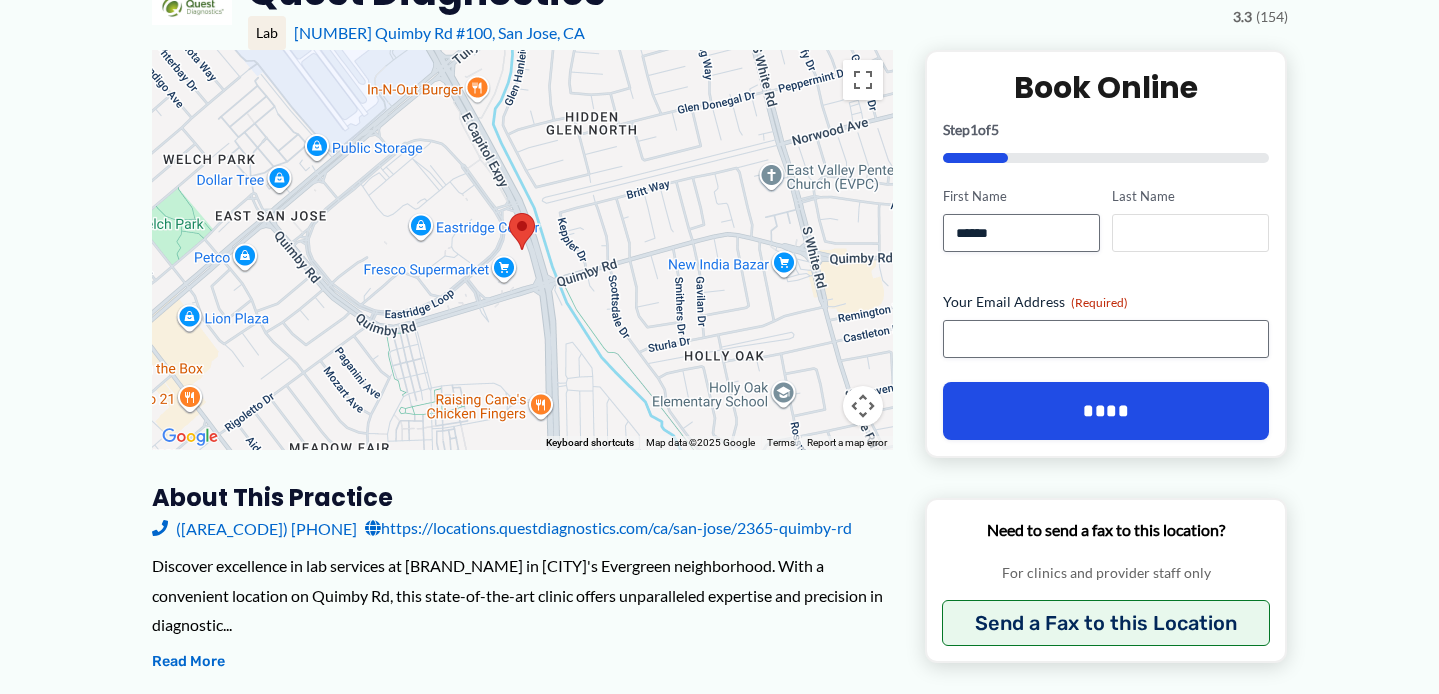 type on "*****" 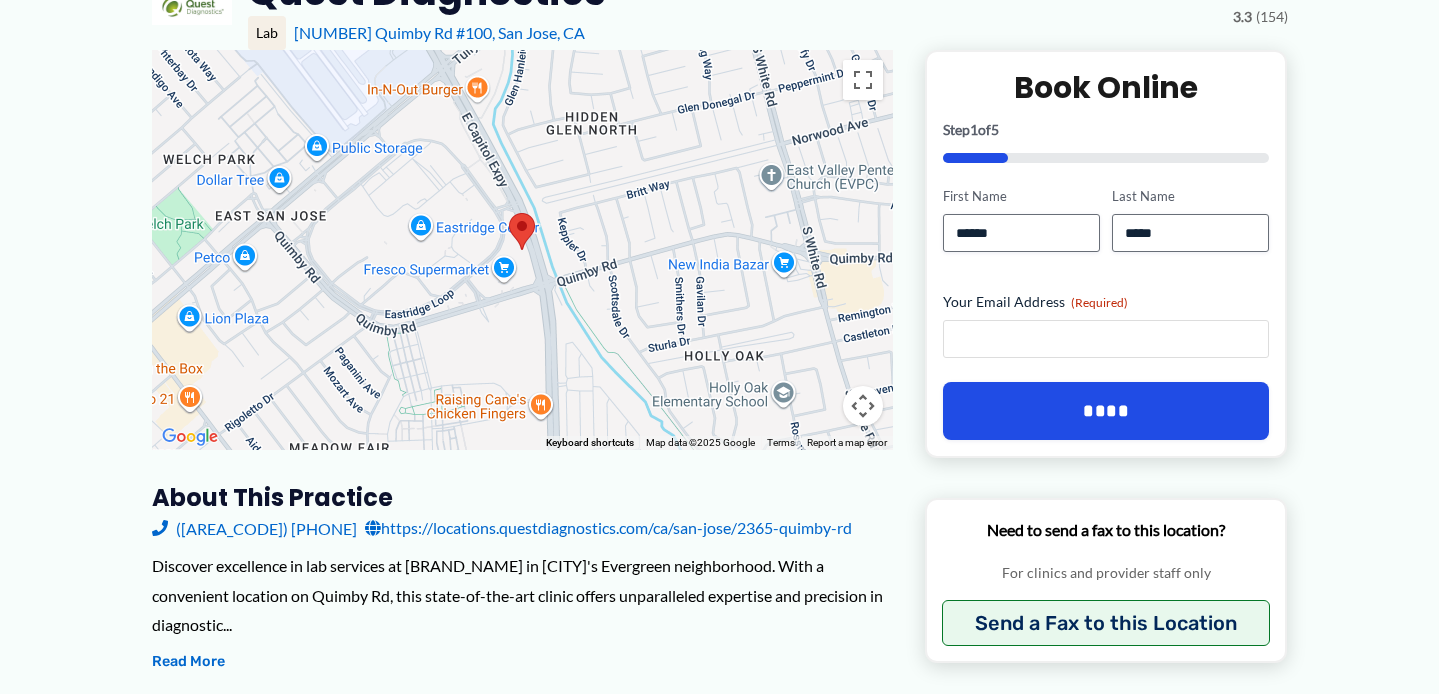 type on "**********" 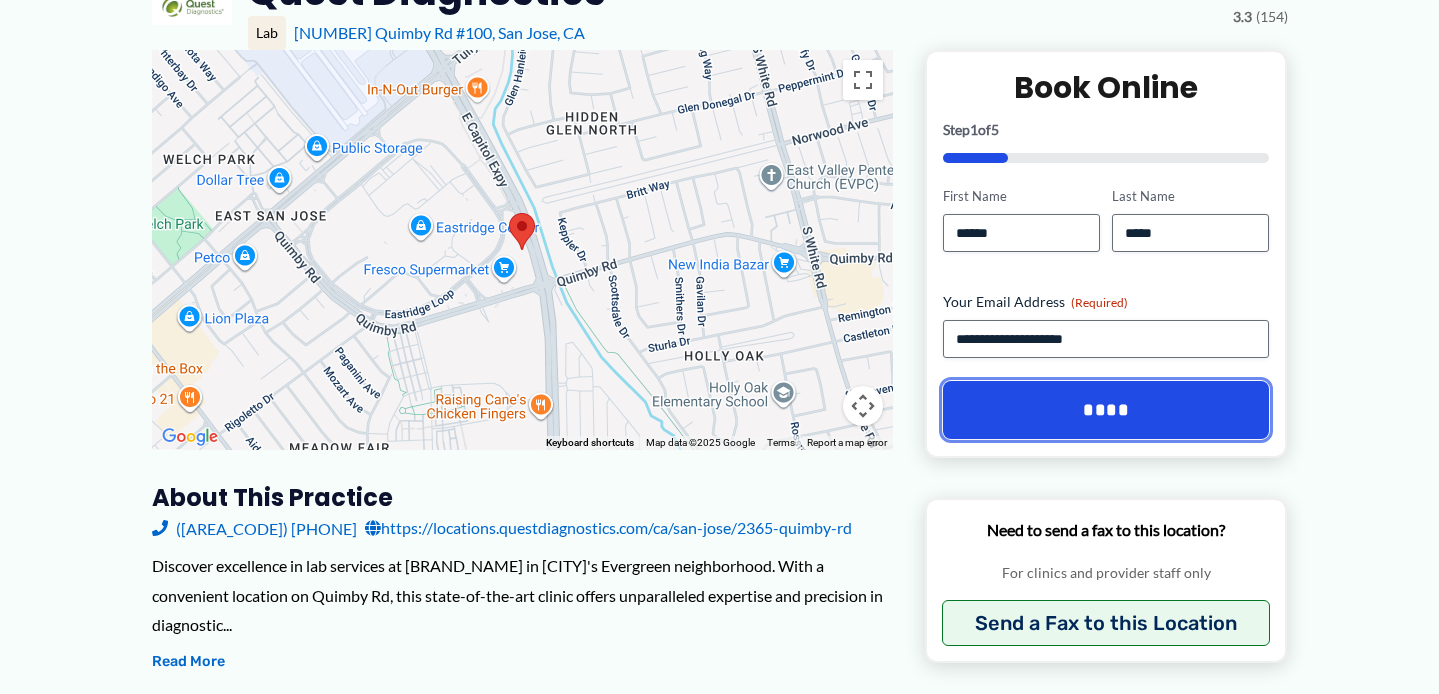 click on "****" at bounding box center [1106, 410] 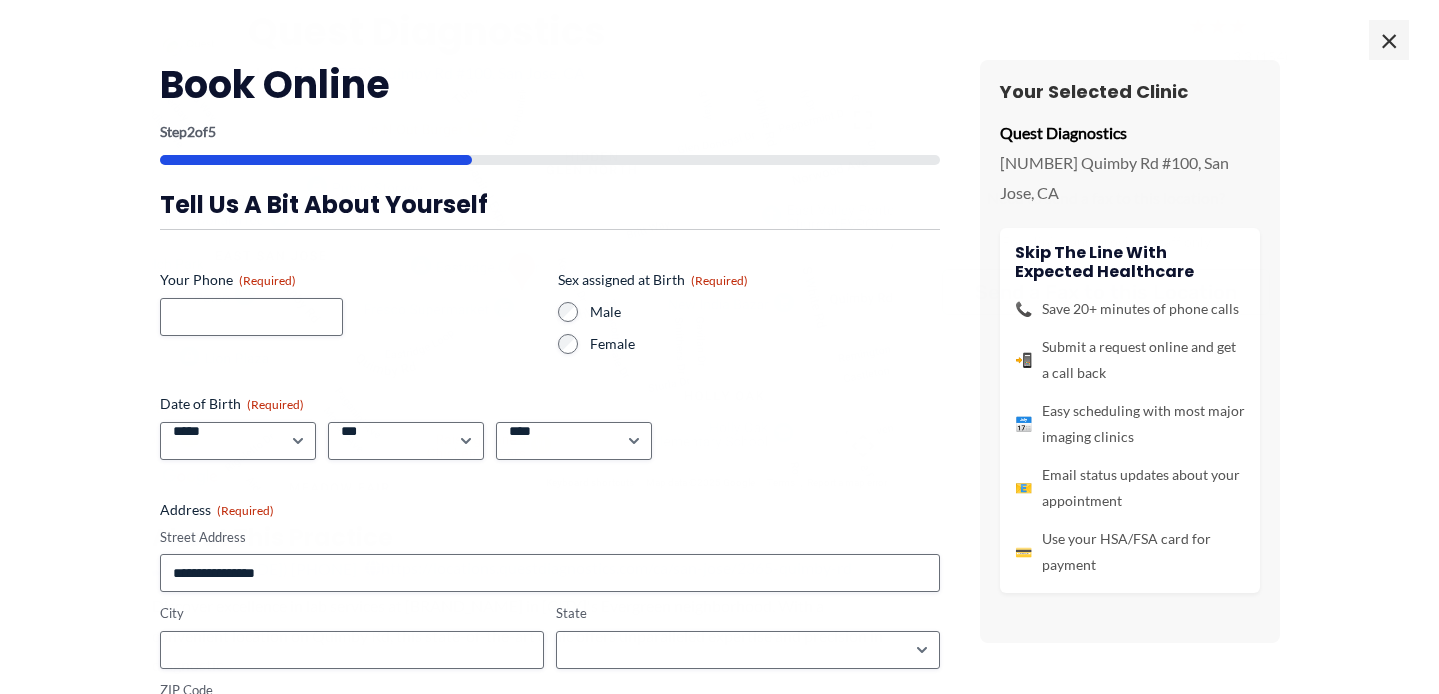 scroll, scrollTop: 0, scrollLeft: 0, axis: both 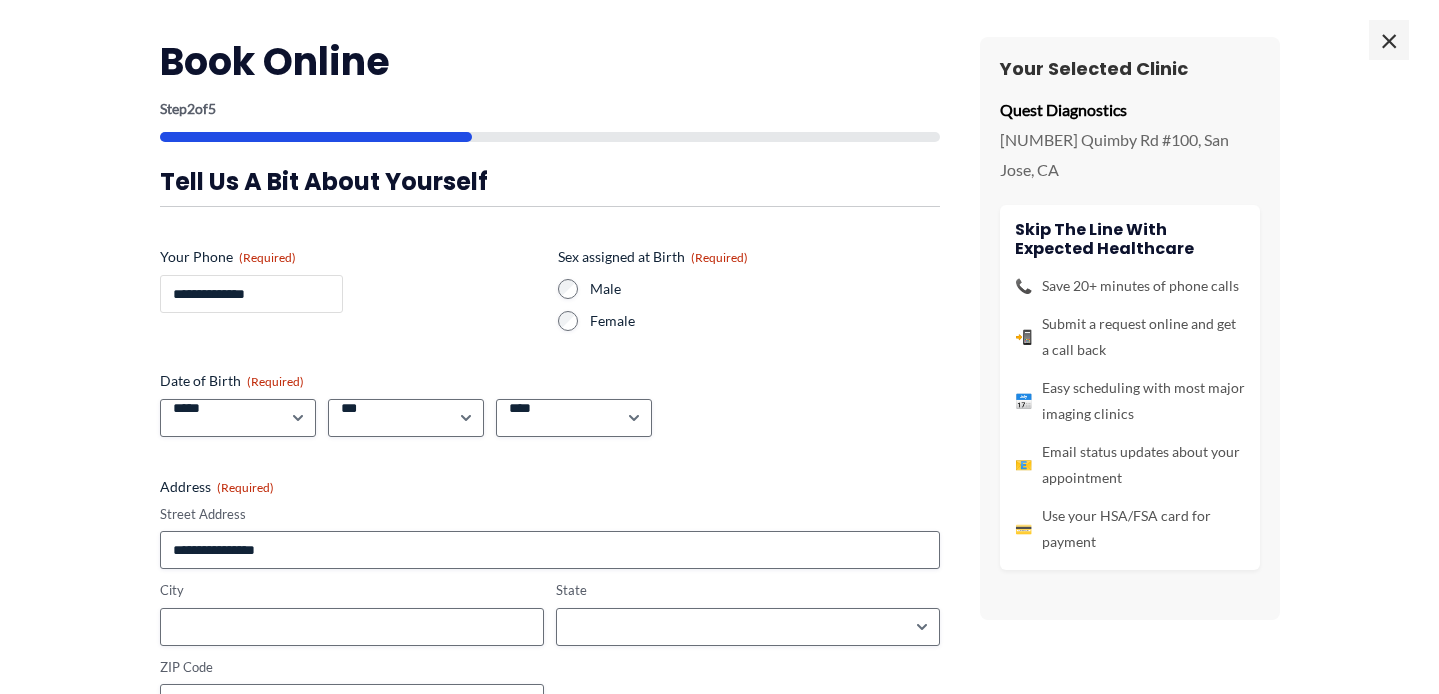 click on "**********" at bounding box center (251, 294) 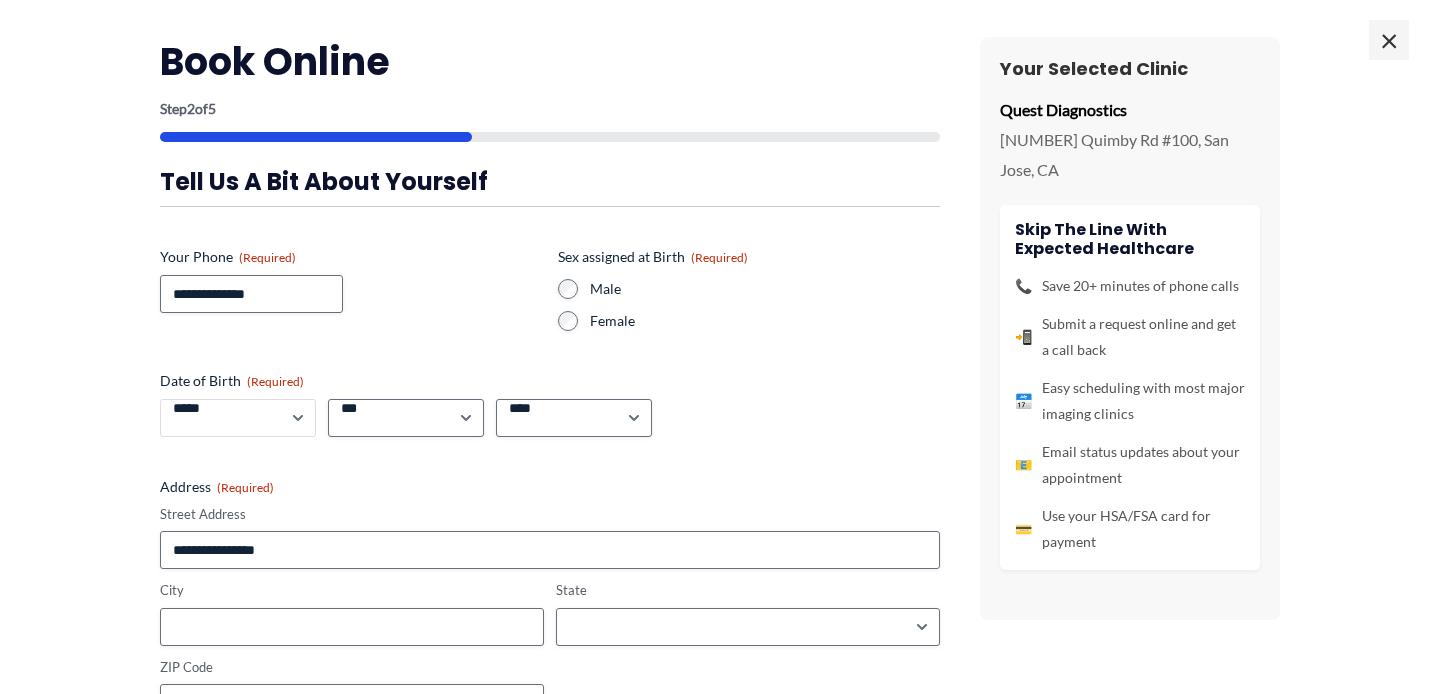 click on "***** * * * * * * * * * ** ** **" at bounding box center [238, 418] 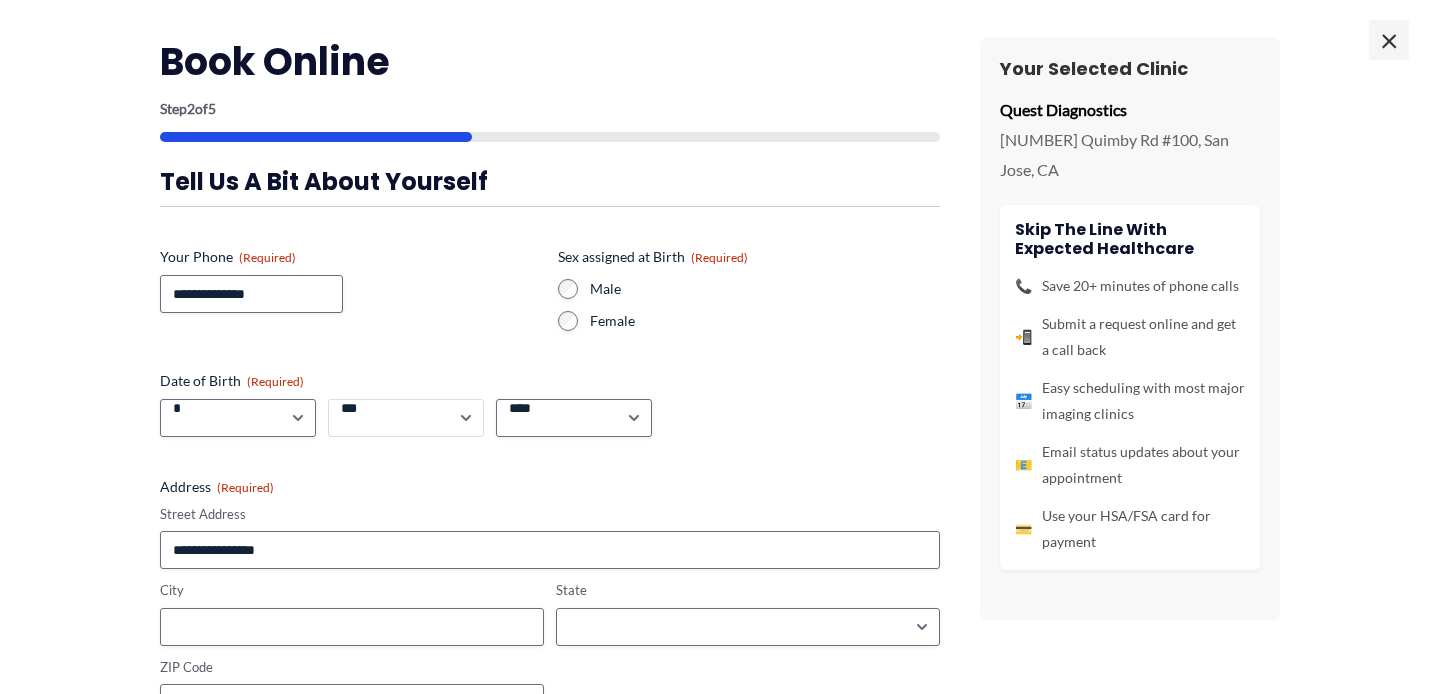click on "*** * * * * * * * * * ** ** ** ** ** ** ** ** ** ** ** ** ** ** ** ** ** ** ** ** ** **" at bounding box center (406, 418) 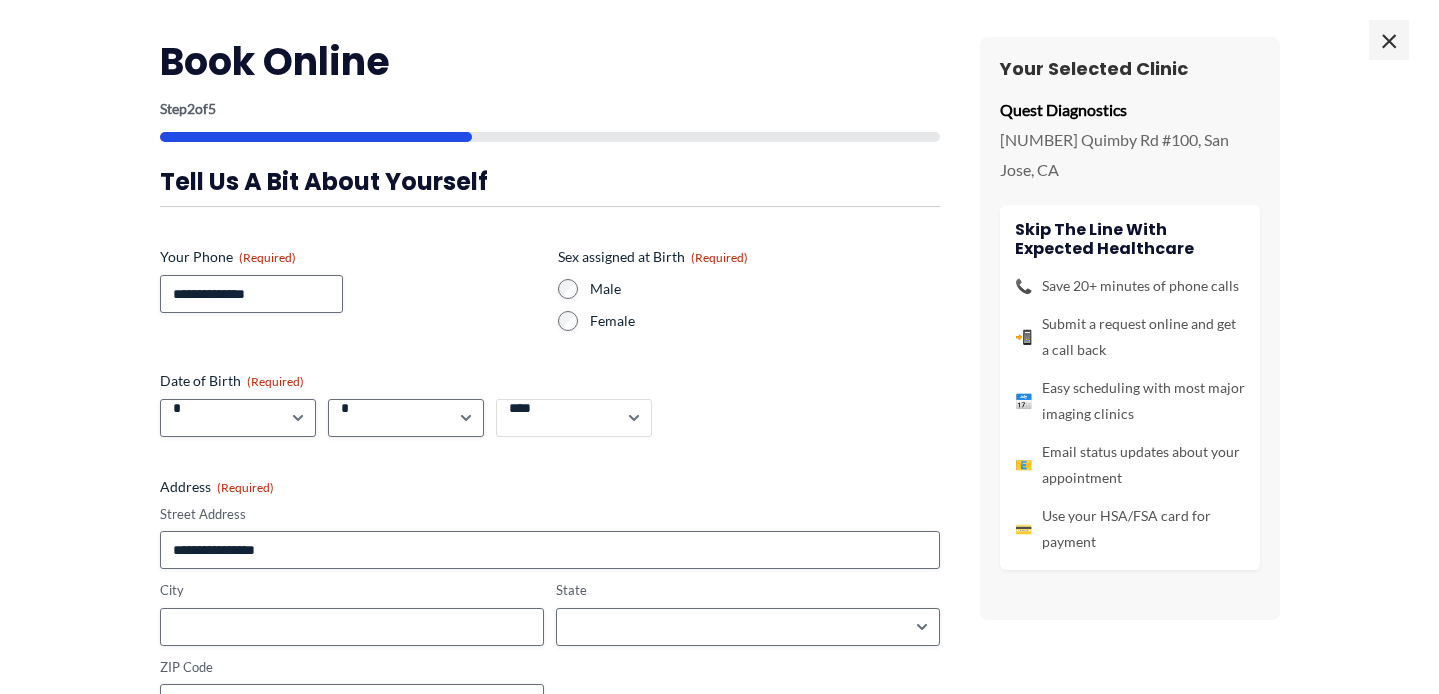 click on "**** **** **** **** **** **** **** **** **** **** **** **** **** **** **** **** **** **** **** **** **** **** **** **** **** **** **** **** **** **** **** **** **** **** **** **** **** **** **** **** **** **** **** **** **** **** **** **** **** **** **** **** **** **** **** **** **** **** **** **** **** **** **** **** **** **** **** **** **** **** **** **** **** **** **** **** **** **** **** **** **** **** **** **** **** **** **** **** **** **** **** **** **** **** **** **** **** **** **** **** **** **** **** **** **** **** **** ****" at bounding box center [574, 418] 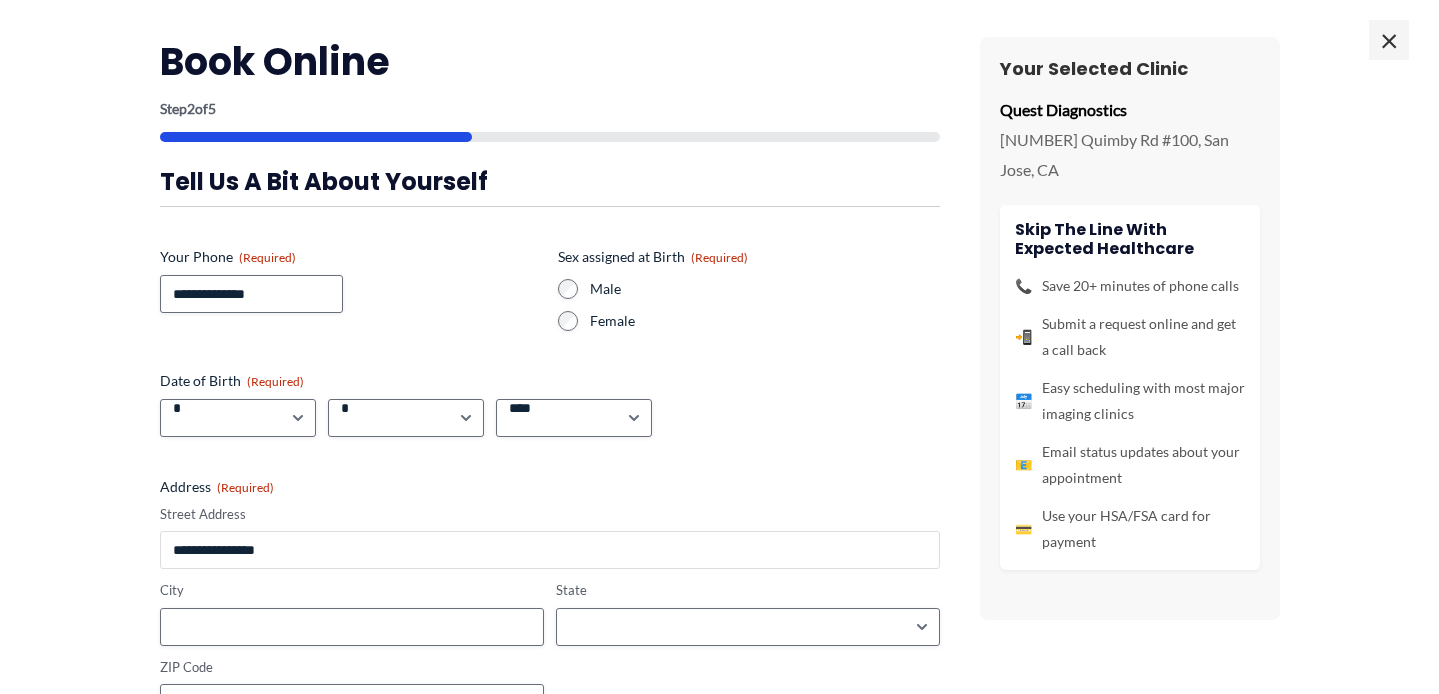 click on "Street Address" at bounding box center [550, 550] 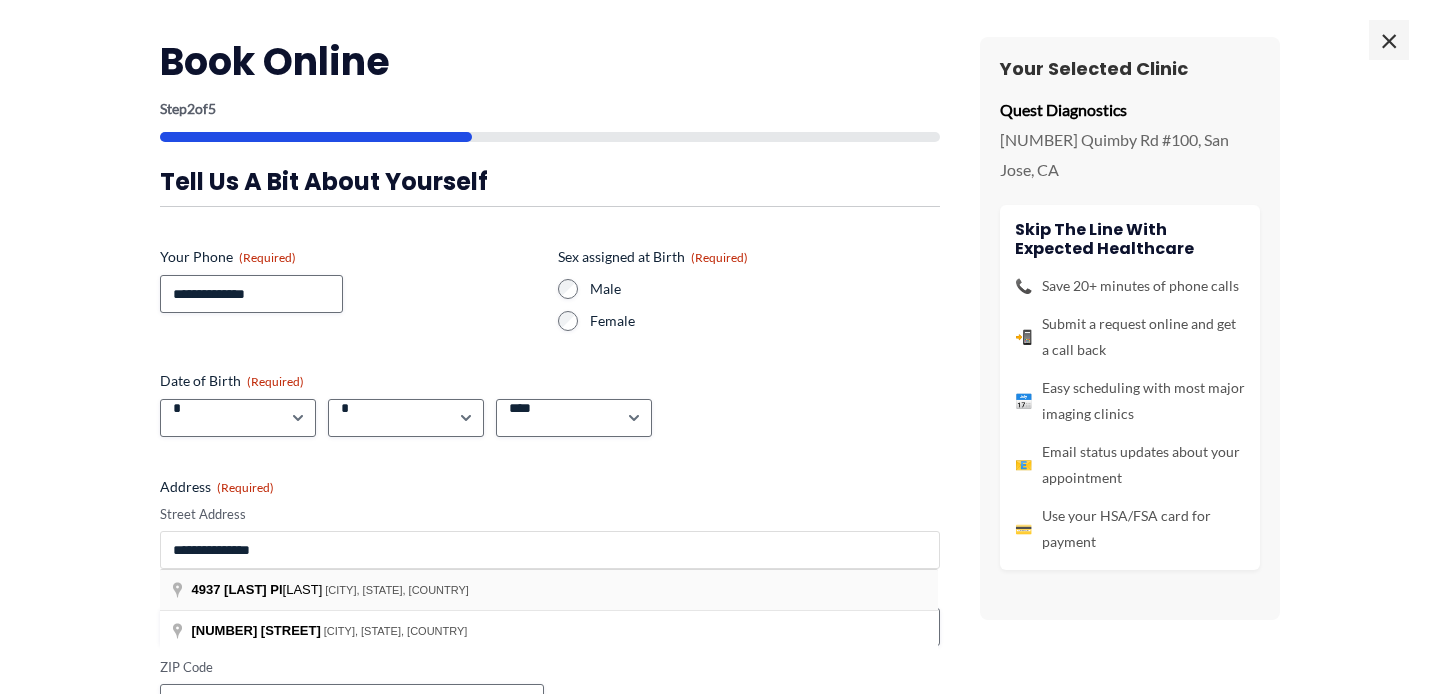 type on "**********" 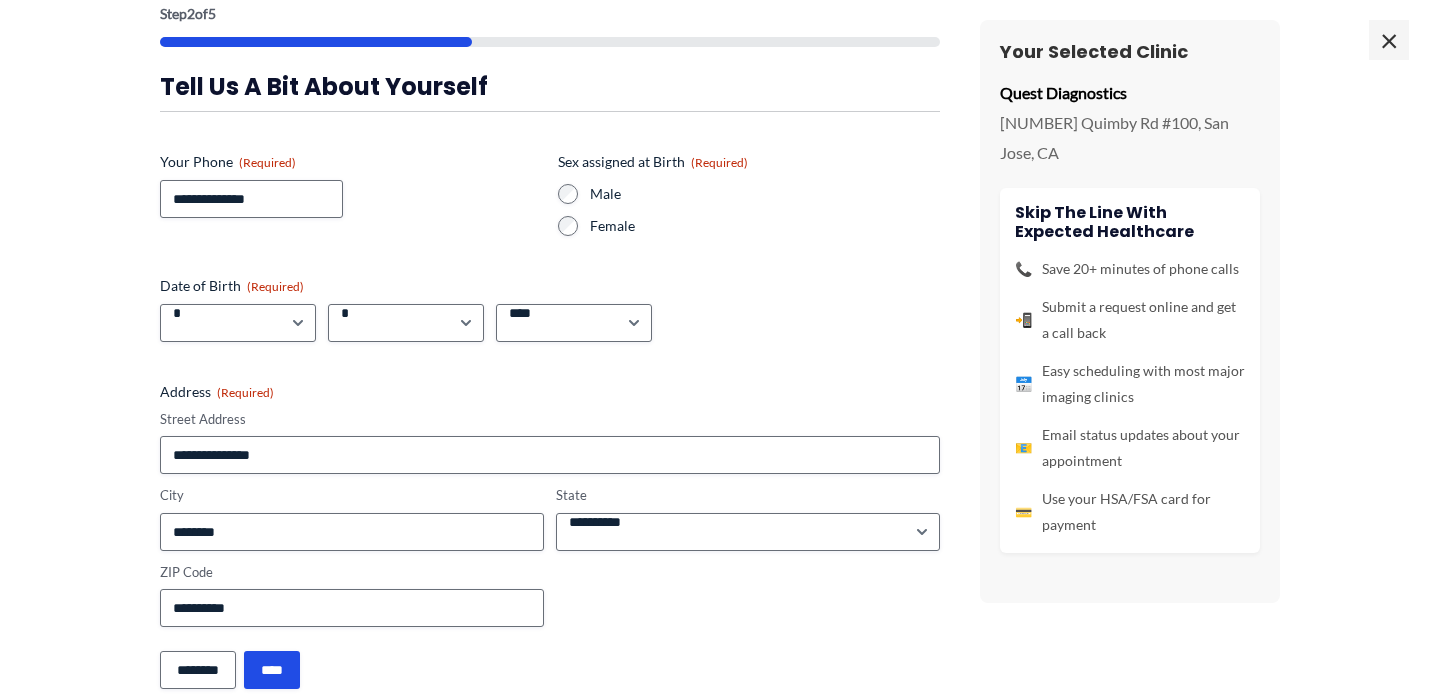 scroll, scrollTop: 153, scrollLeft: 0, axis: vertical 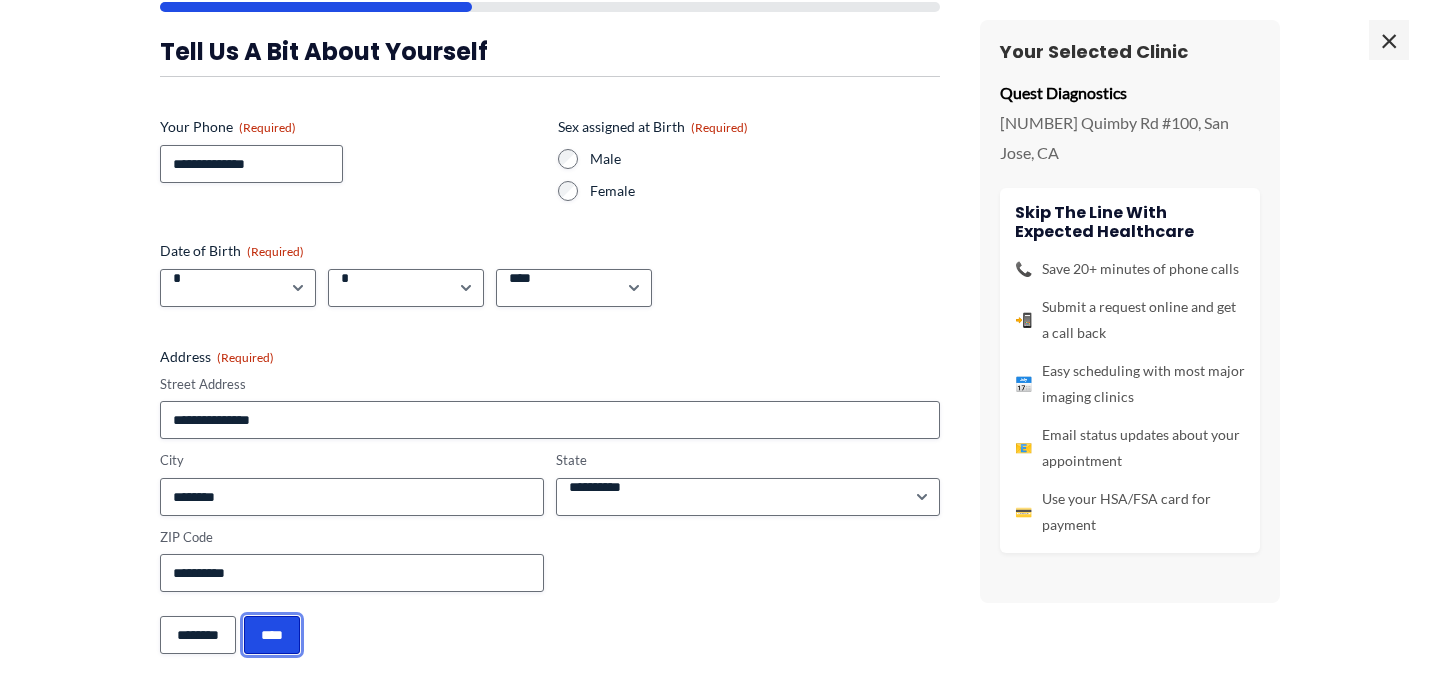 click on "****" at bounding box center (272, 635) 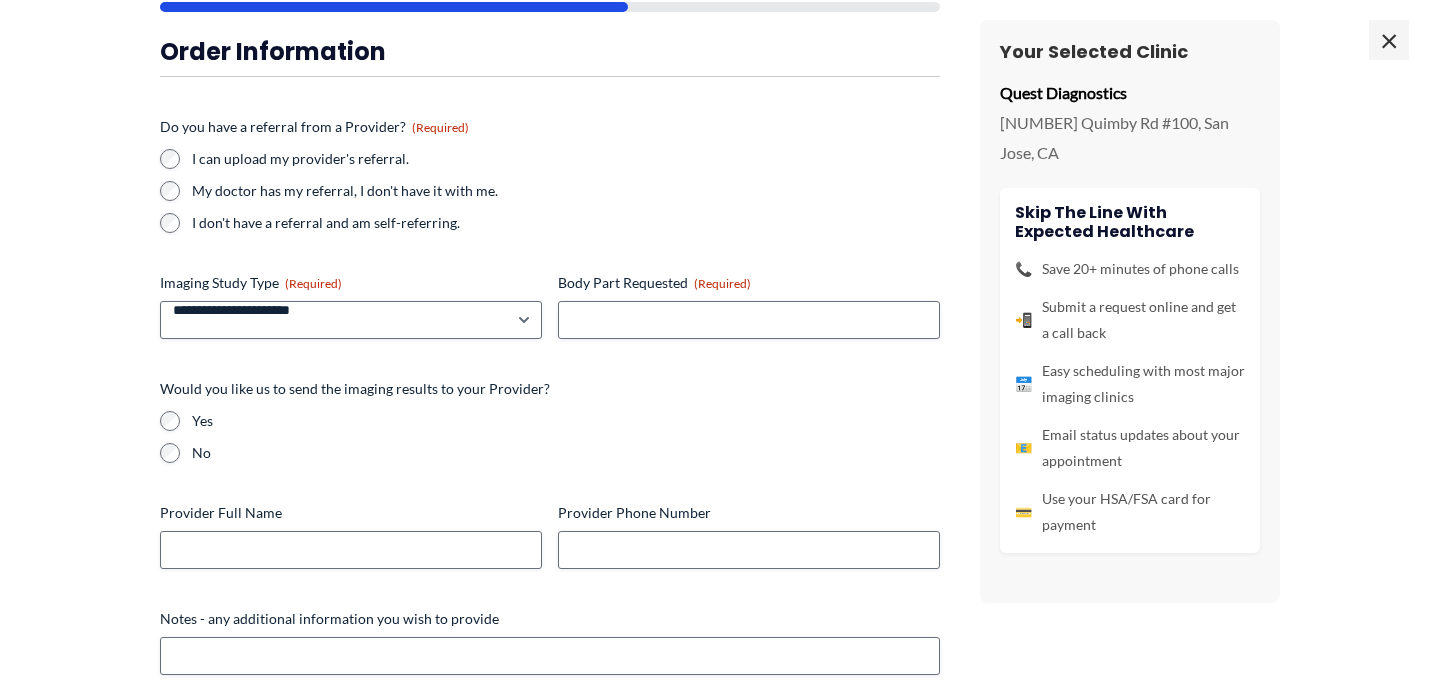 scroll, scrollTop: 0, scrollLeft: 0, axis: both 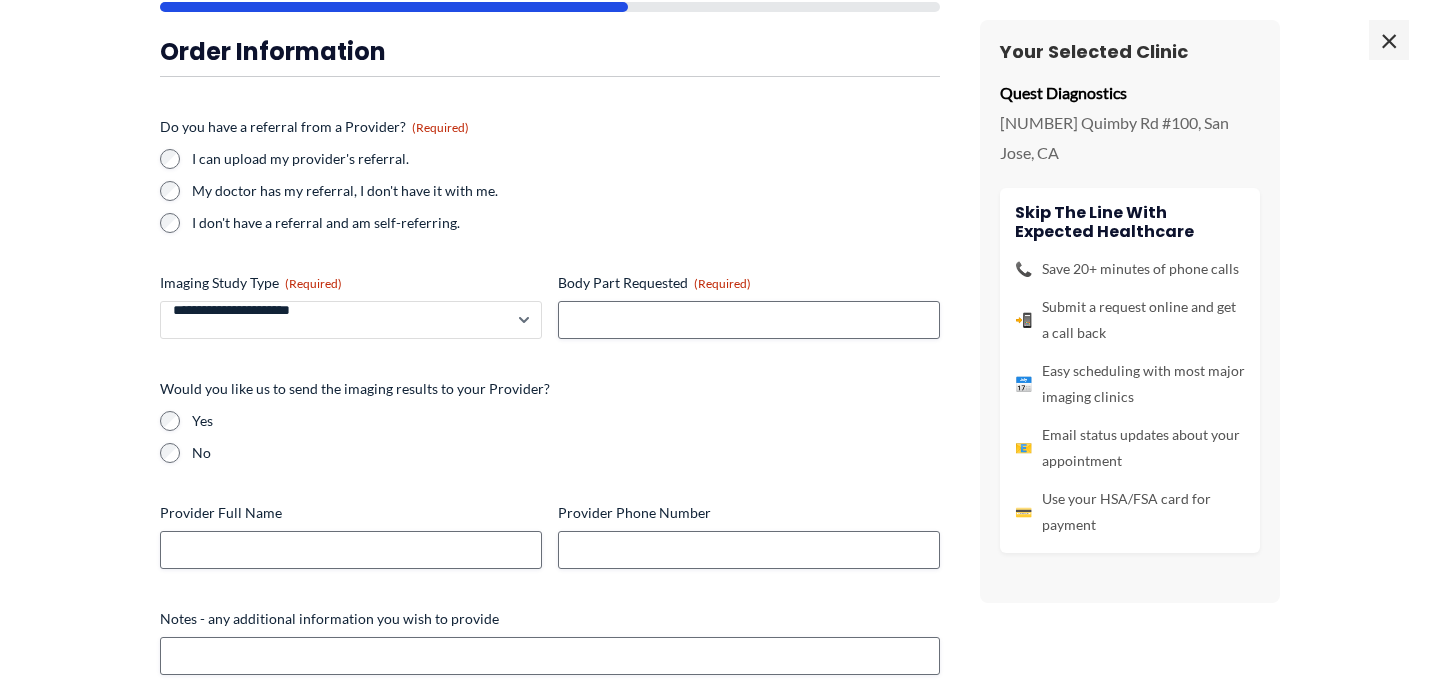 click on "**********" at bounding box center [351, 320] 